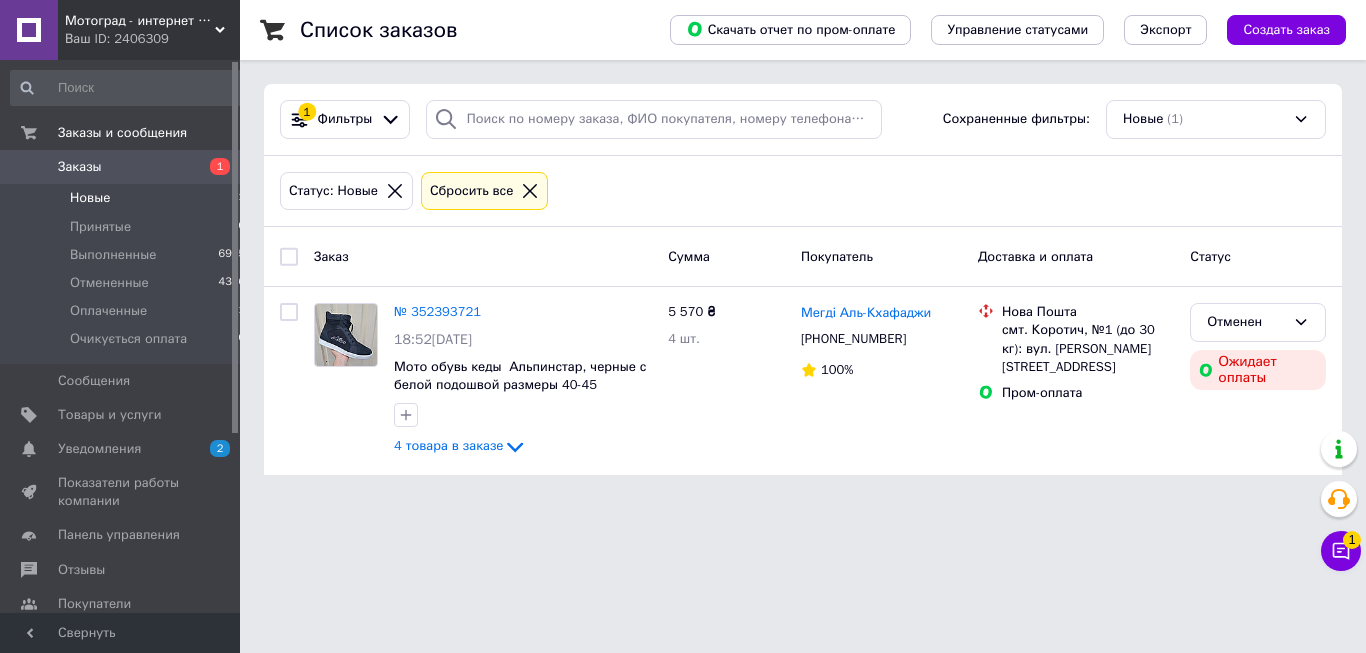scroll, scrollTop: 0, scrollLeft: 0, axis: both 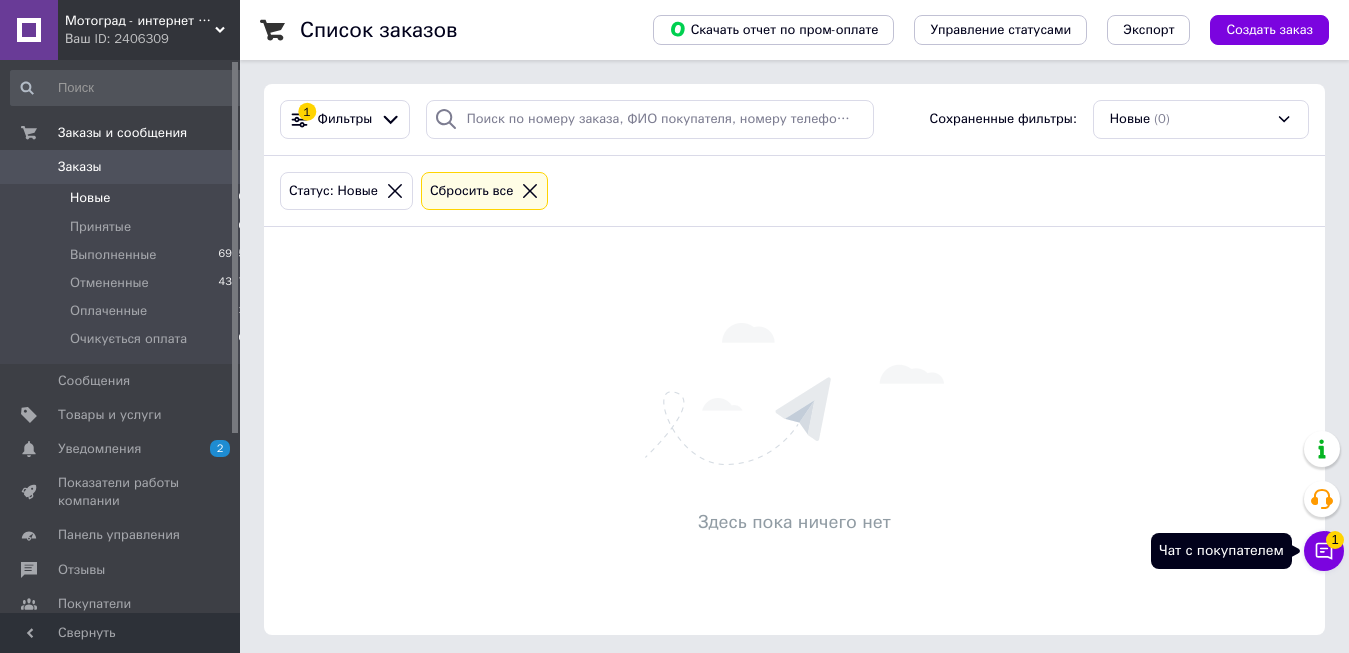click 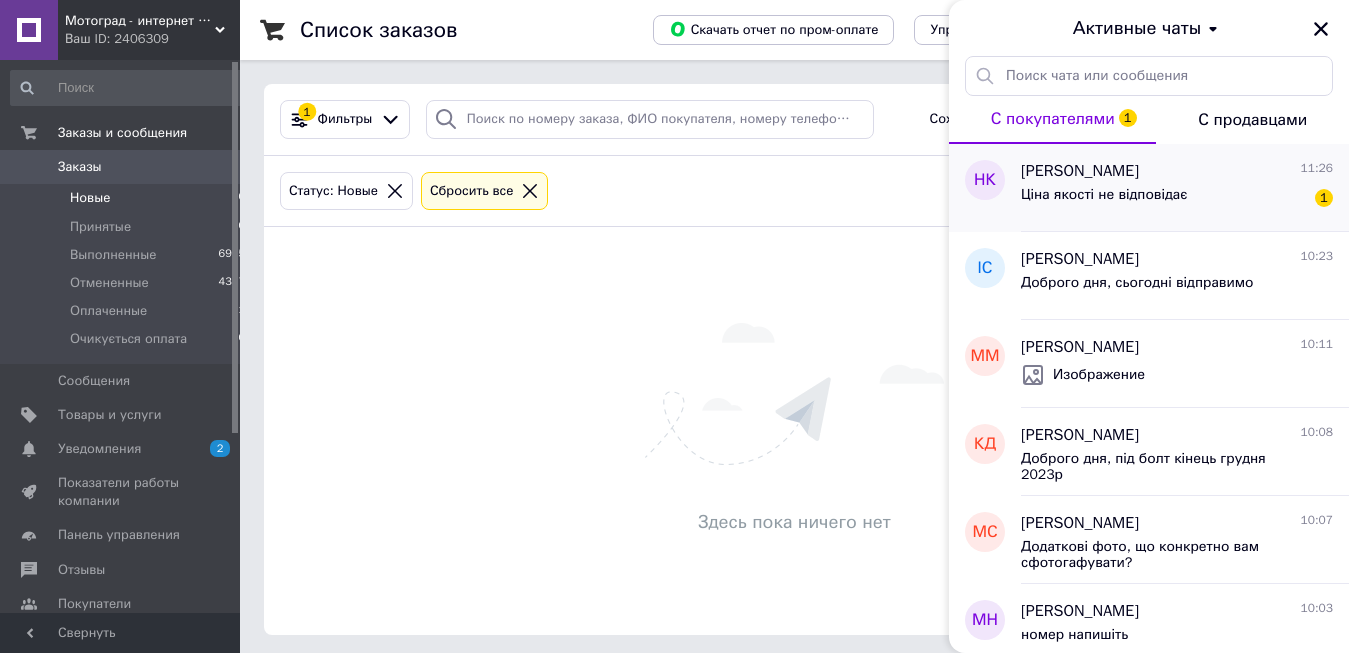 click on "Ціна якості не відповідає 1" at bounding box center [1177, 199] 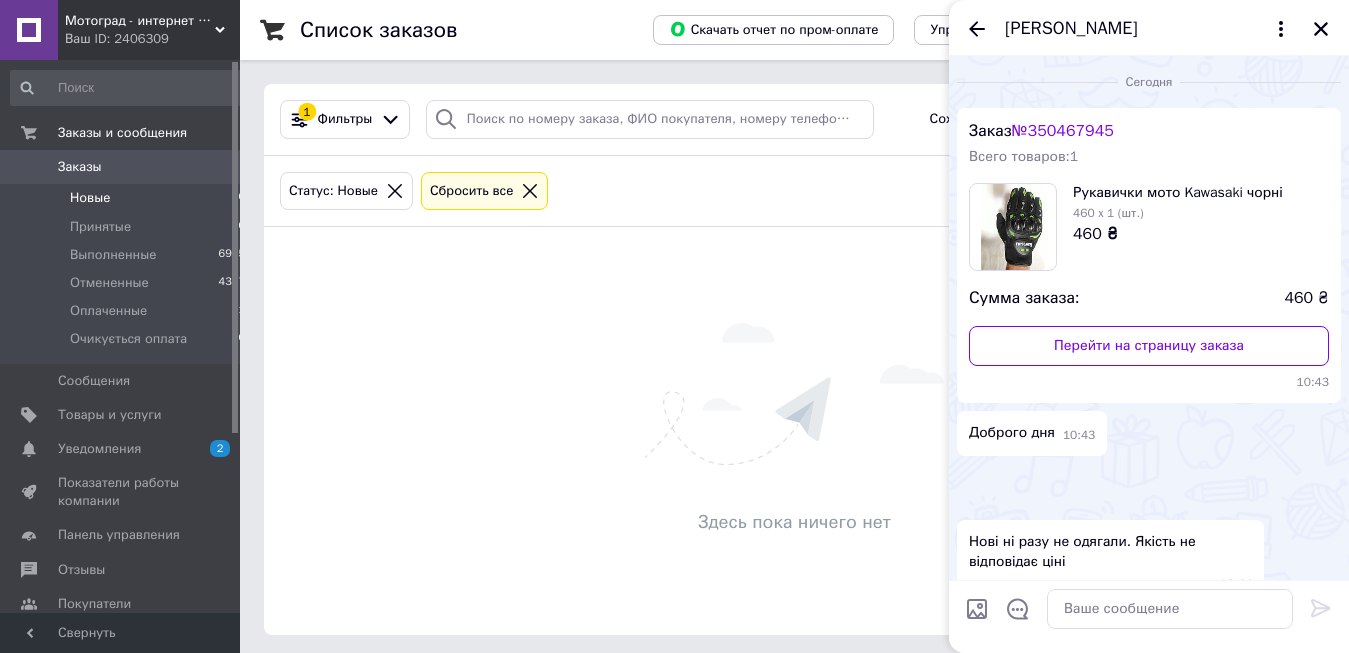 scroll, scrollTop: 1183, scrollLeft: 0, axis: vertical 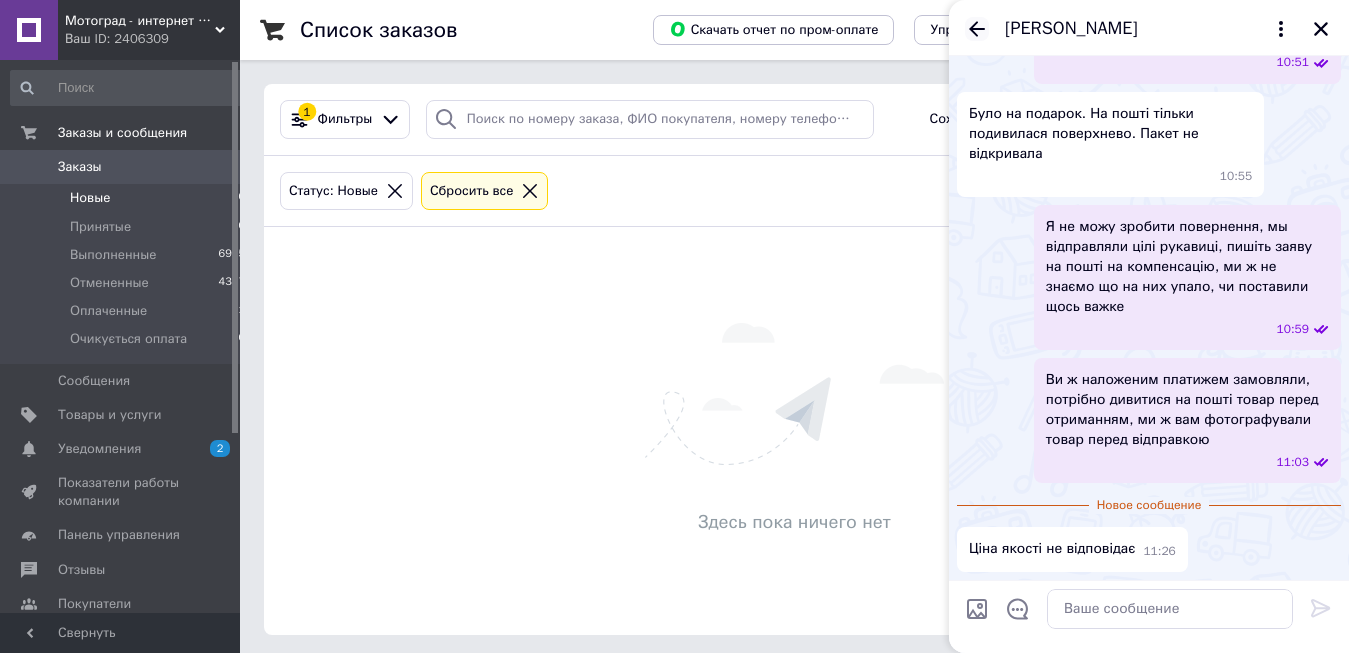 click 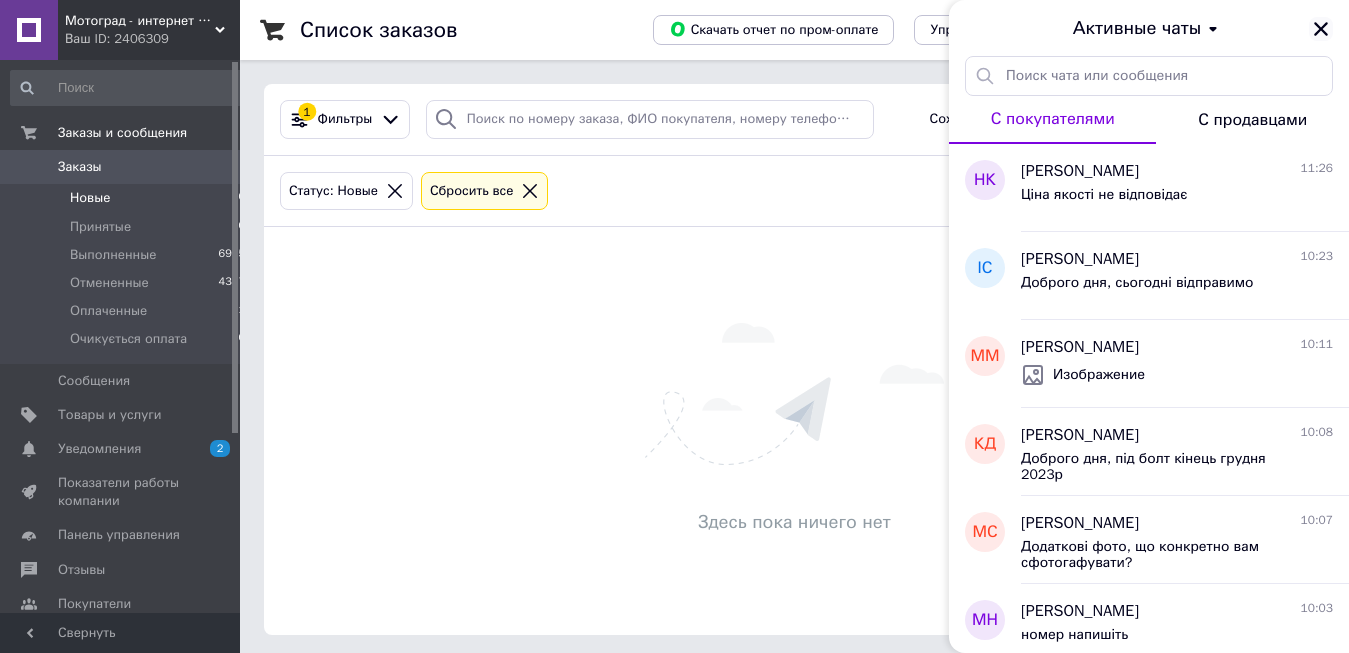 click 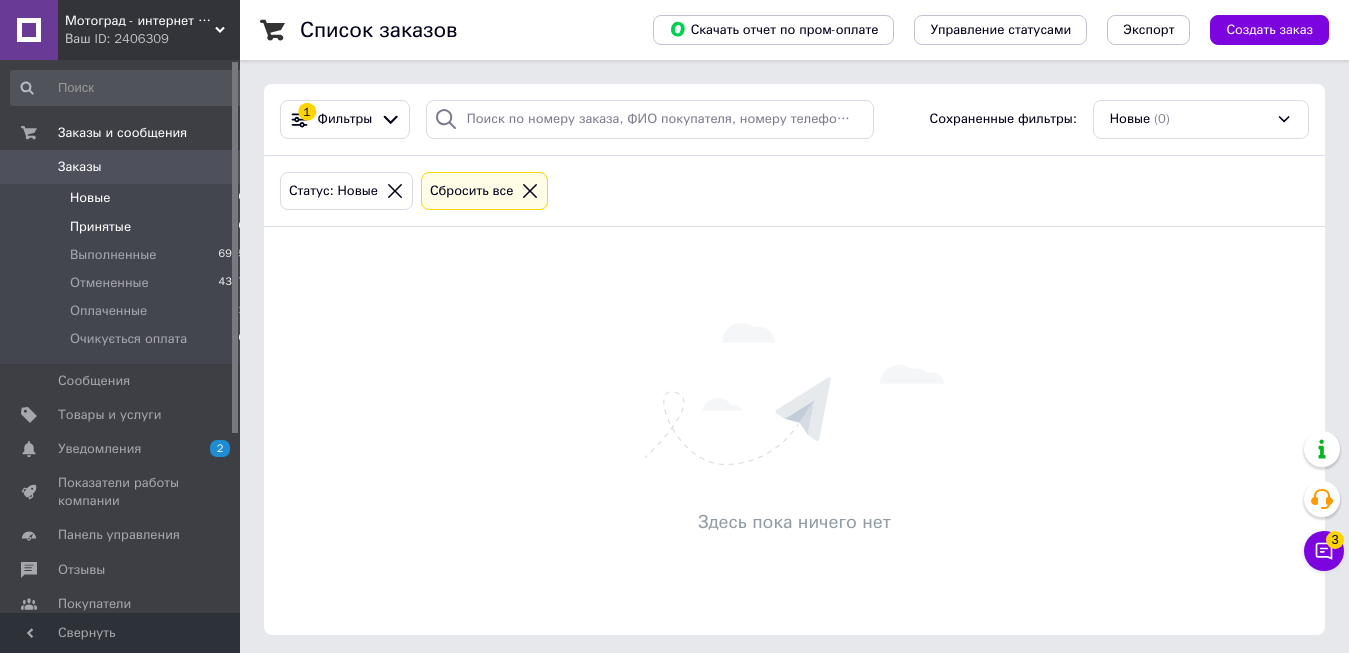 click on "Принятые" at bounding box center [100, 227] 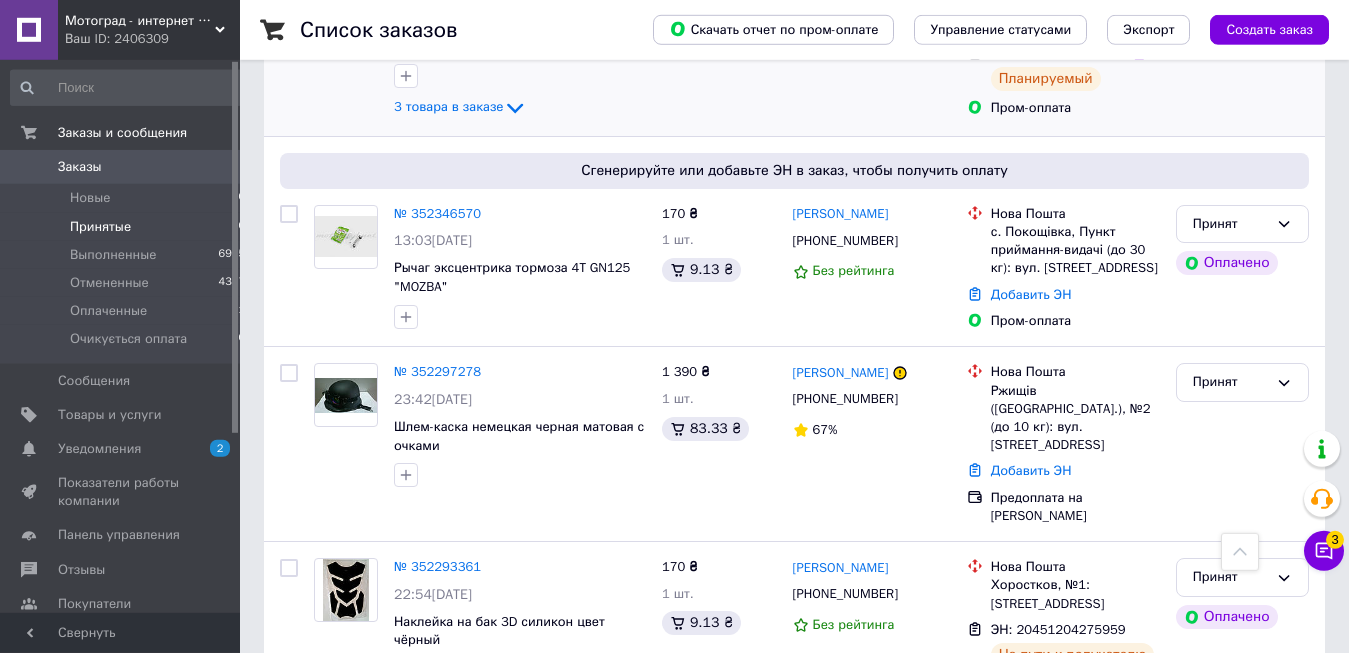 scroll, scrollTop: 408, scrollLeft: 0, axis: vertical 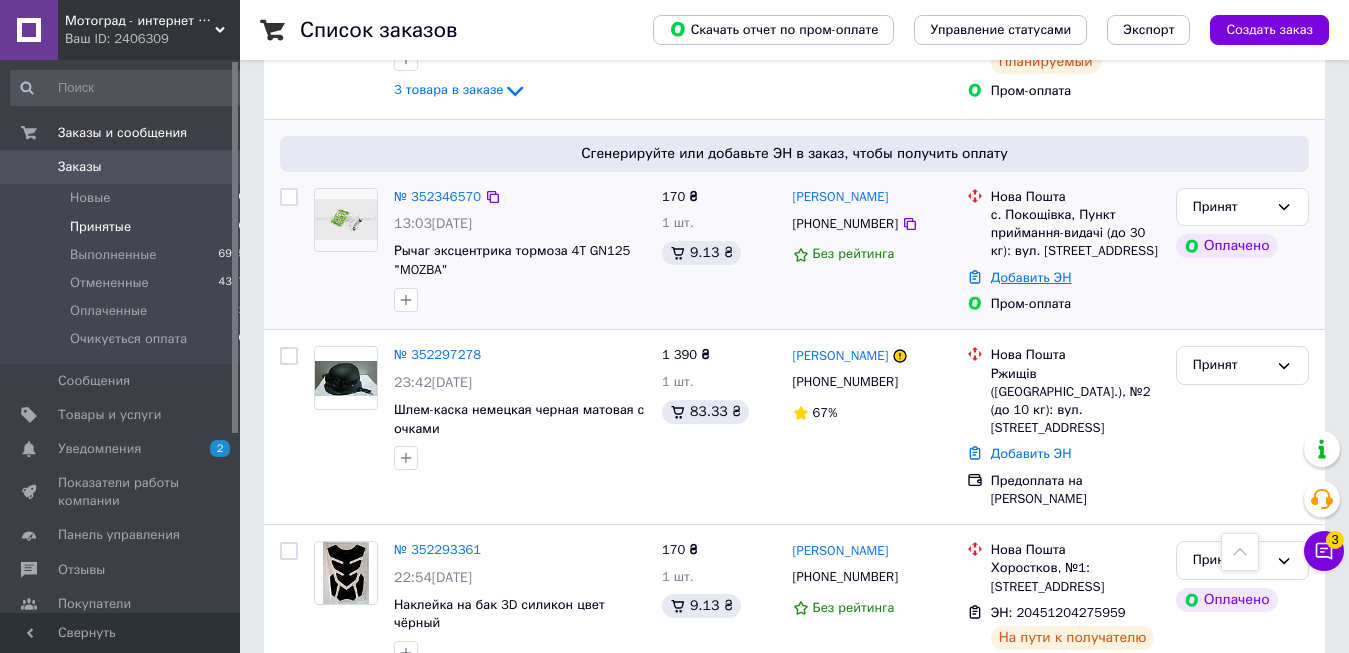 click on "Добавить ЭН" at bounding box center (1031, 277) 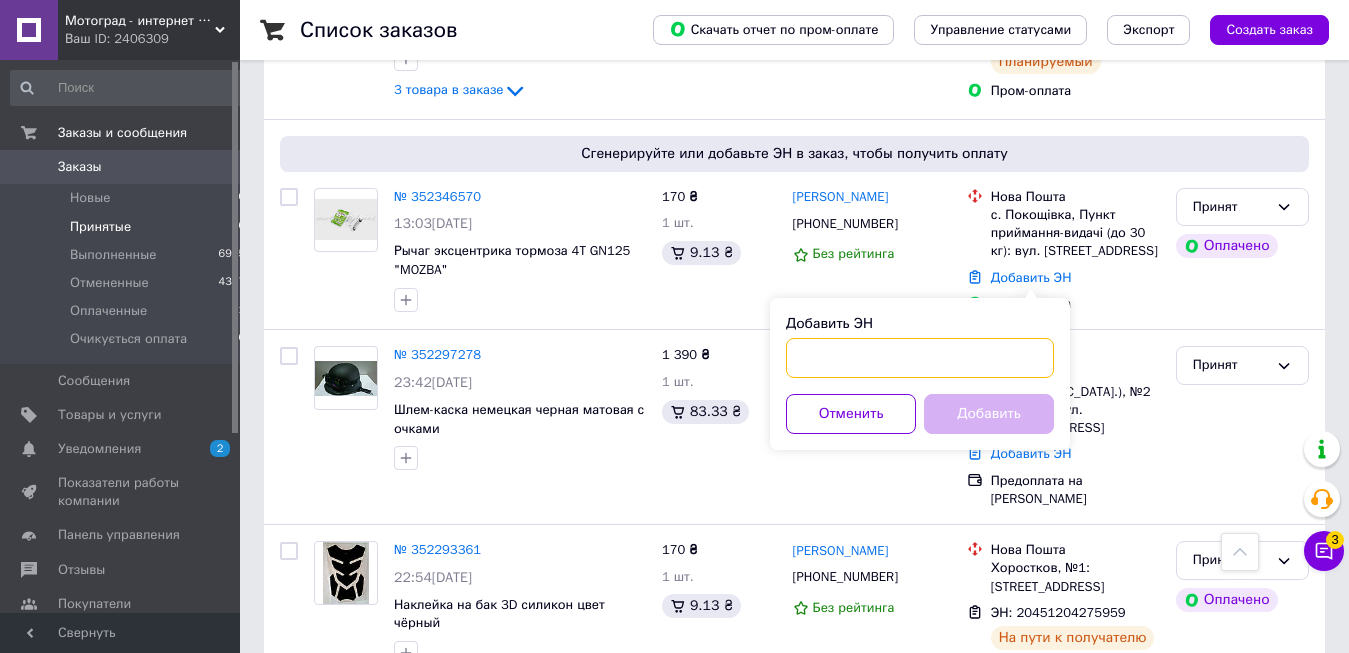 paste on "20400466651840" 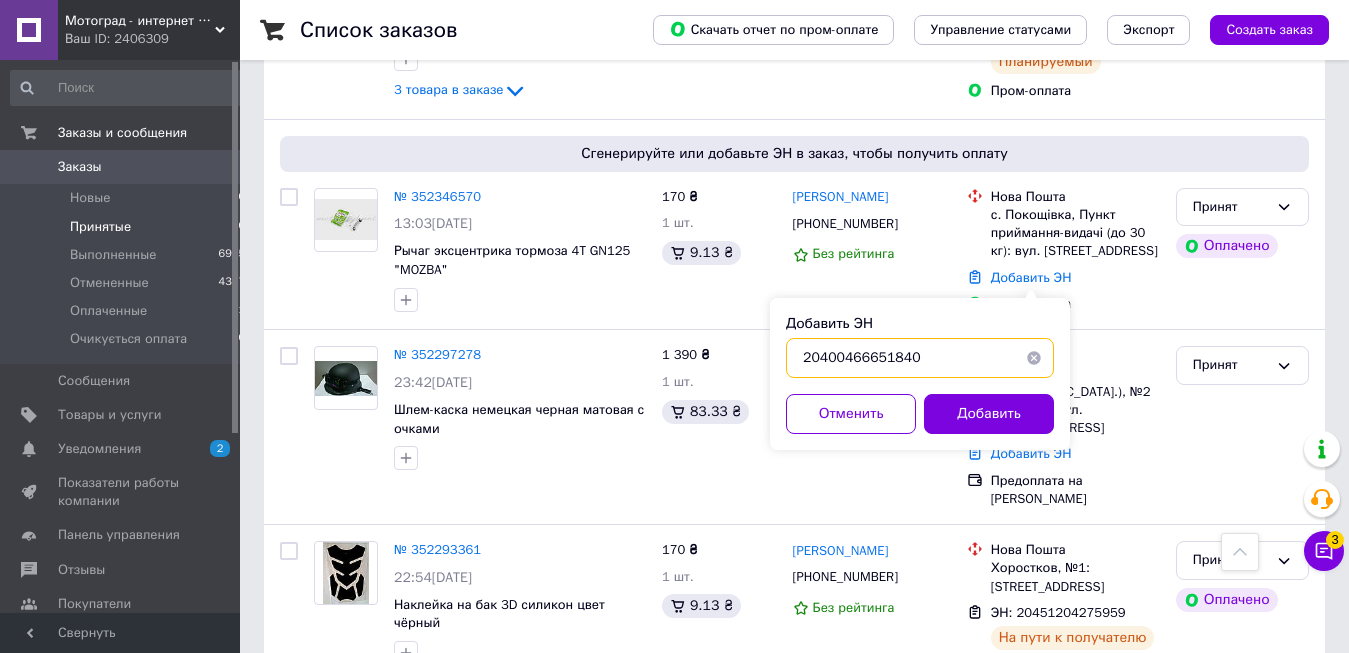 click on "20400466651840" at bounding box center [920, 358] 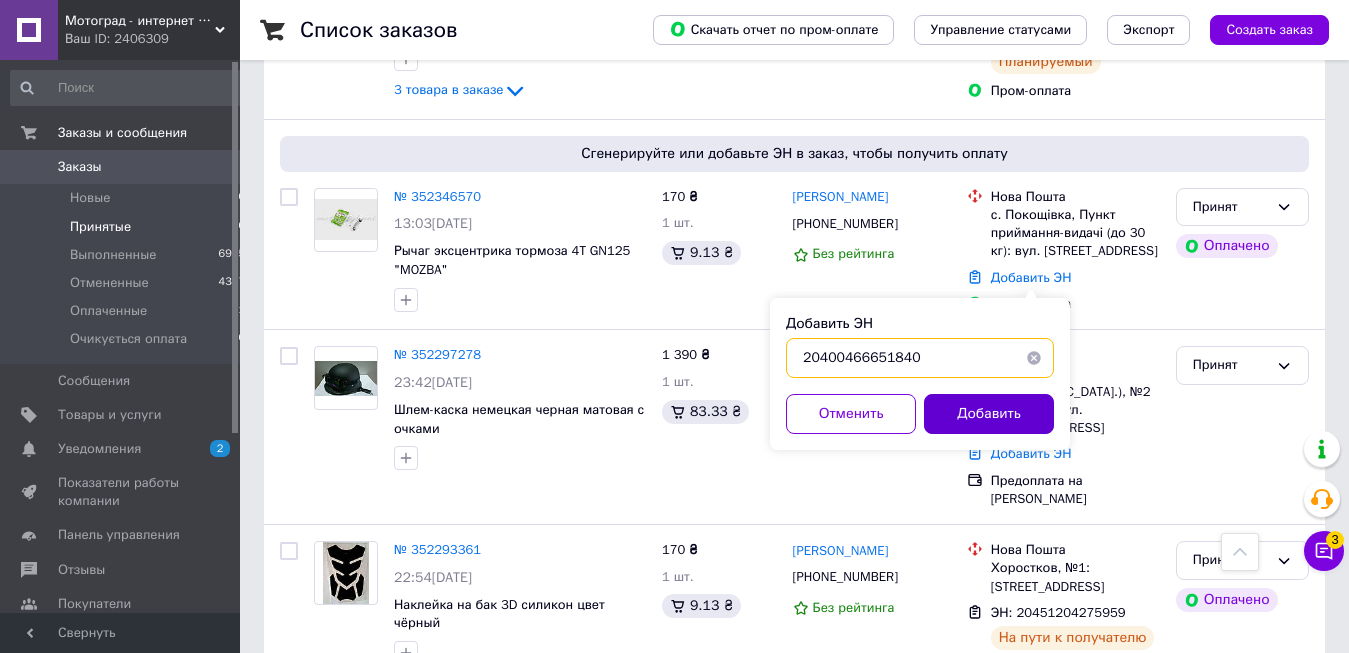 type on "20400466651840" 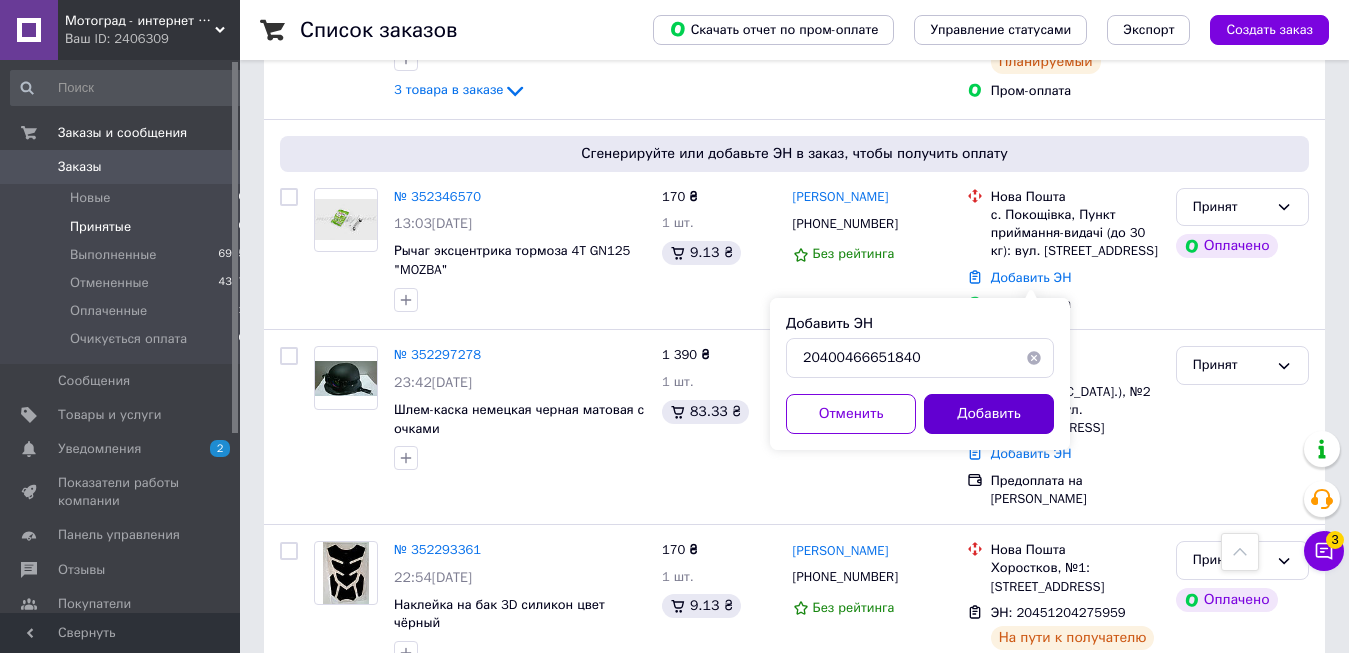 click on "Добавить" at bounding box center [989, 414] 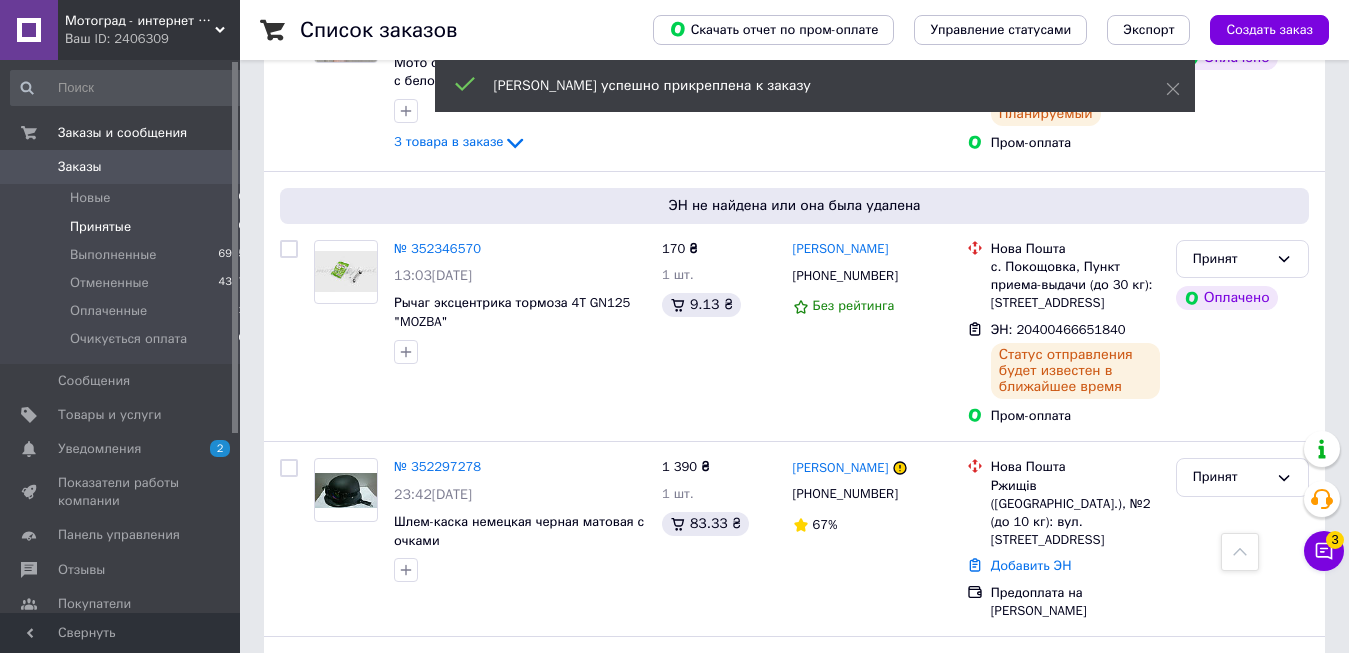 scroll, scrollTop: 408, scrollLeft: 0, axis: vertical 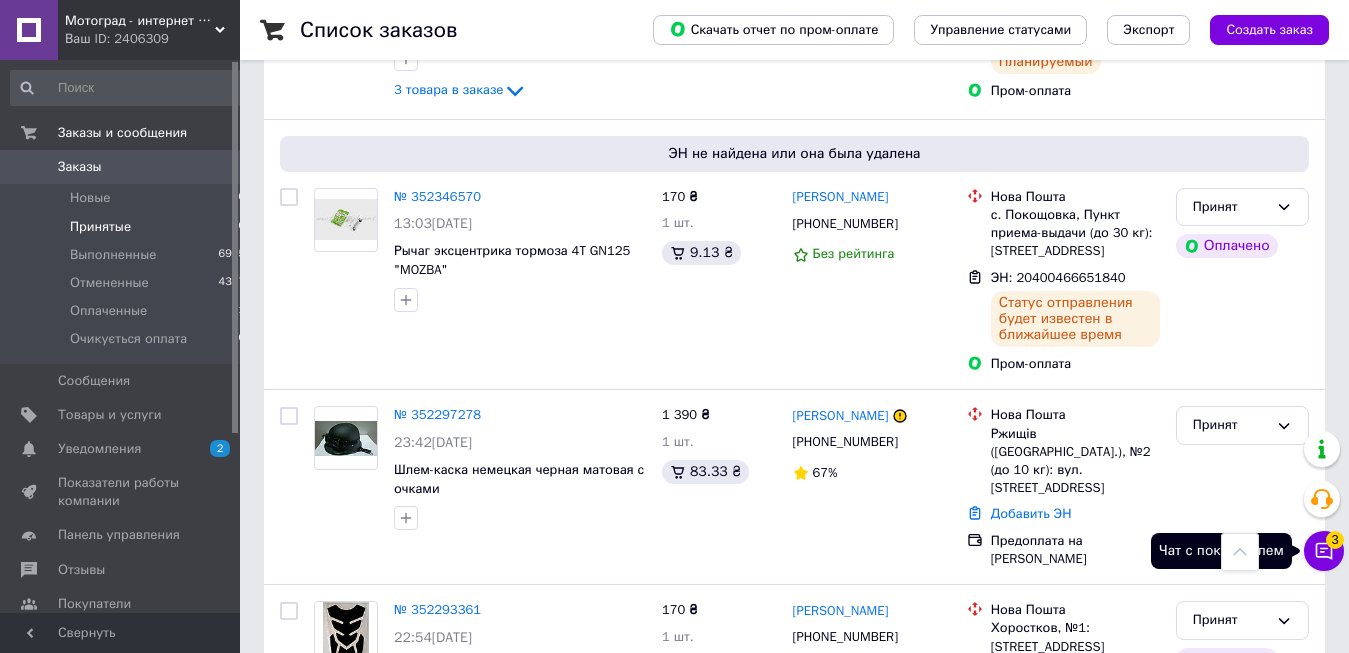 click 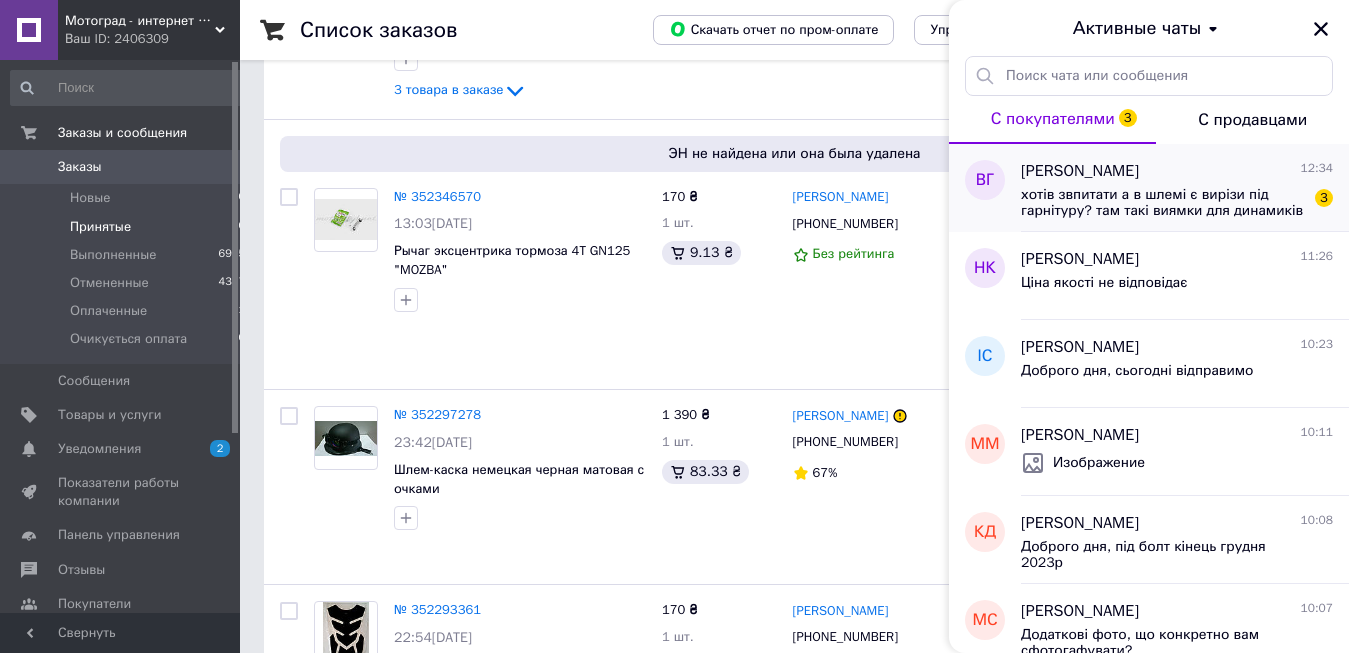 click on "хотів звпитати а в шлемі є вирізи під гарнітуру? там такі виямки для динамиків" at bounding box center (1163, 203) 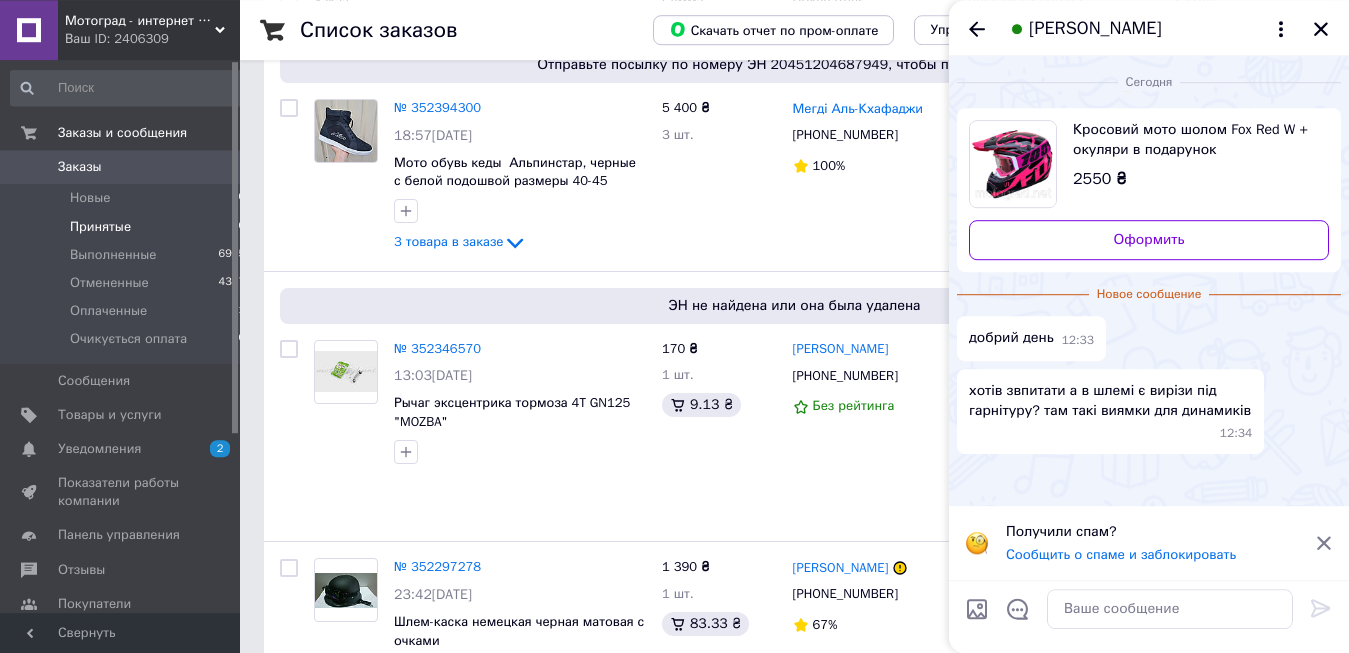 scroll, scrollTop: 306, scrollLeft: 0, axis: vertical 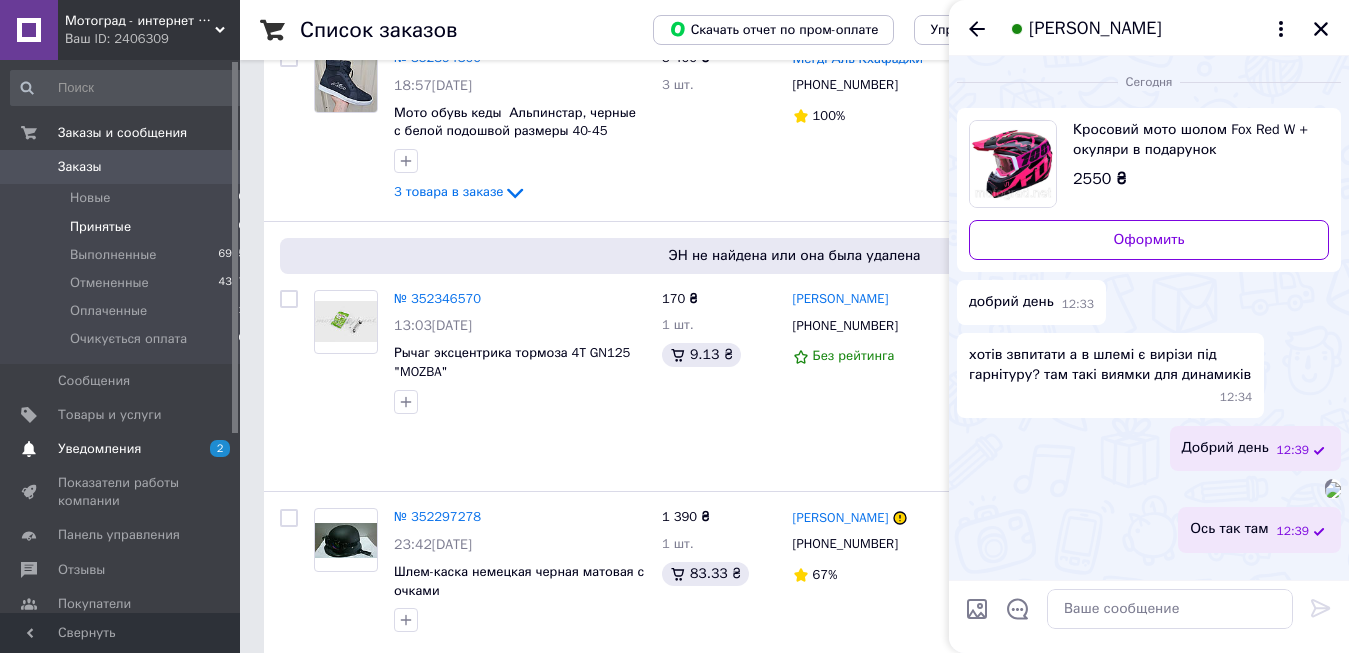 click on "Уведомления" at bounding box center (99, 449) 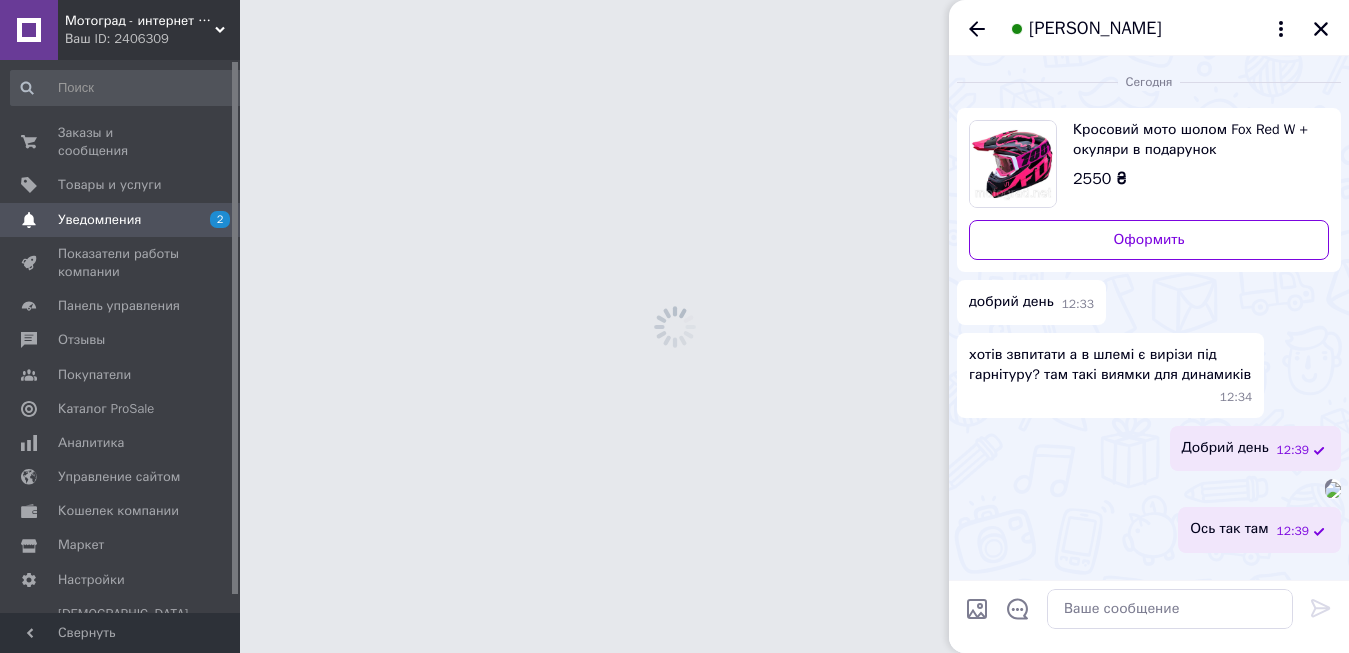 scroll, scrollTop: 0, scrollLeft: 0, axis: both 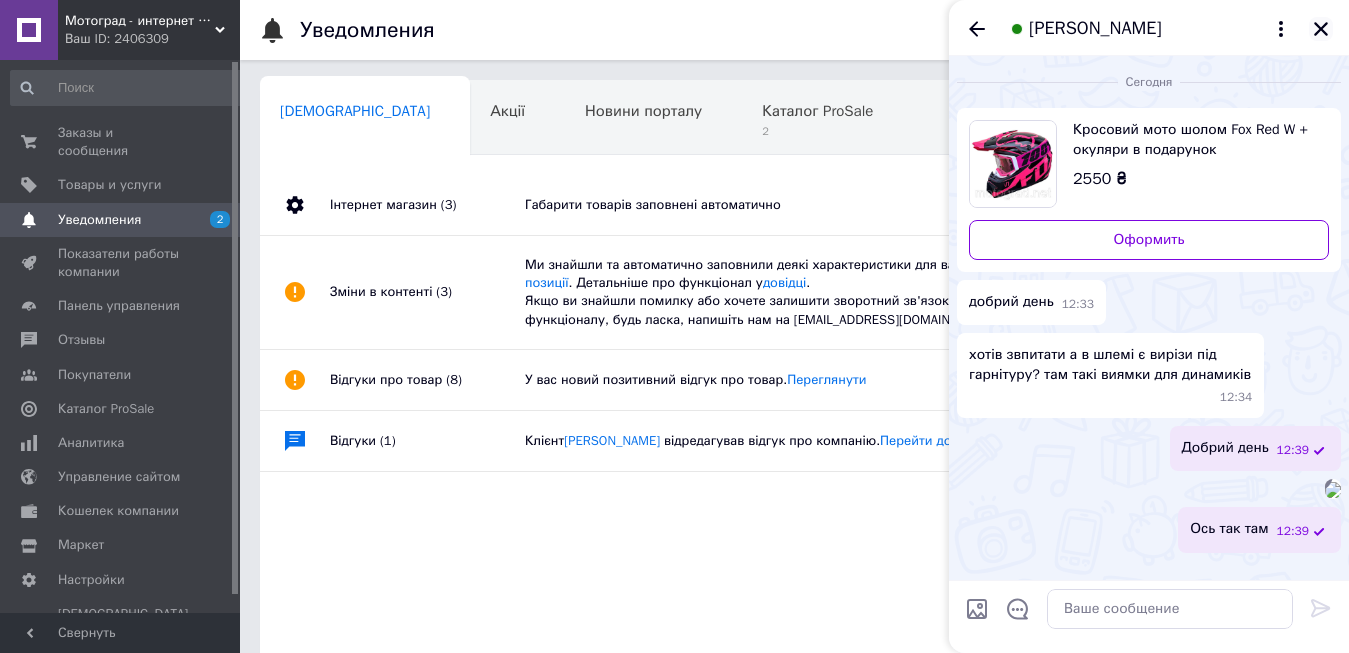 click 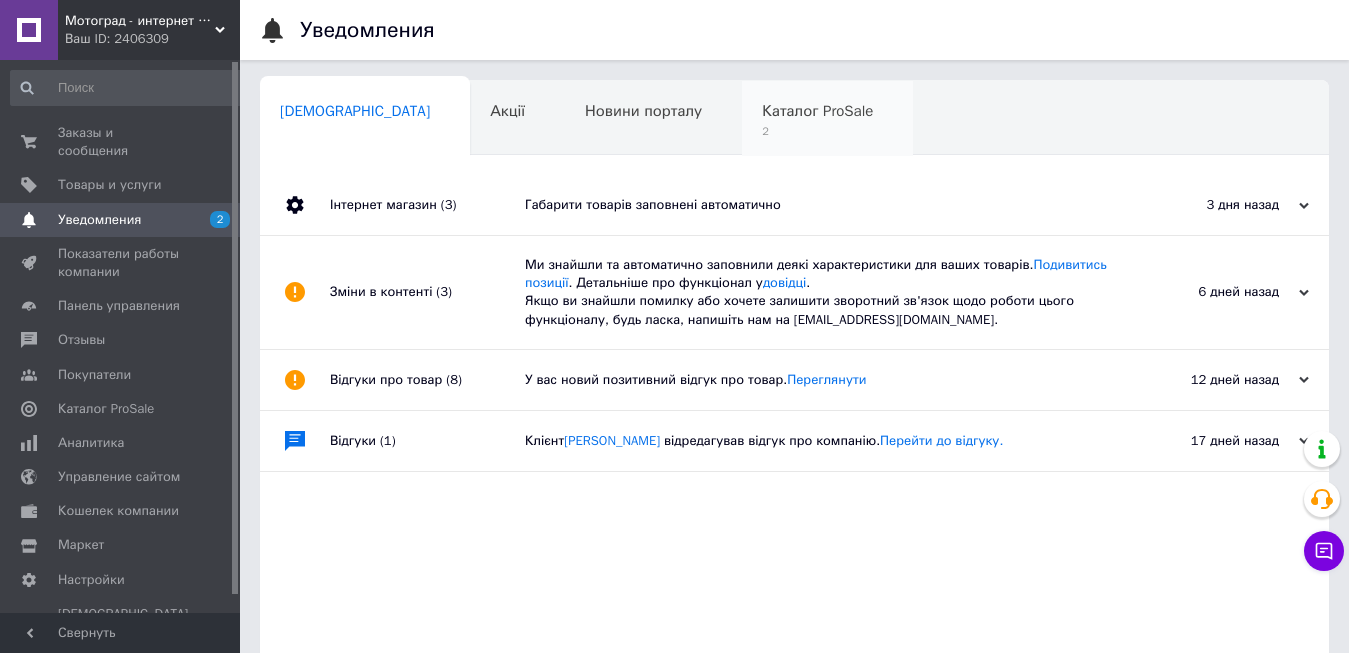 click on "Каталог ProSale" at bounding box center (817, 111) 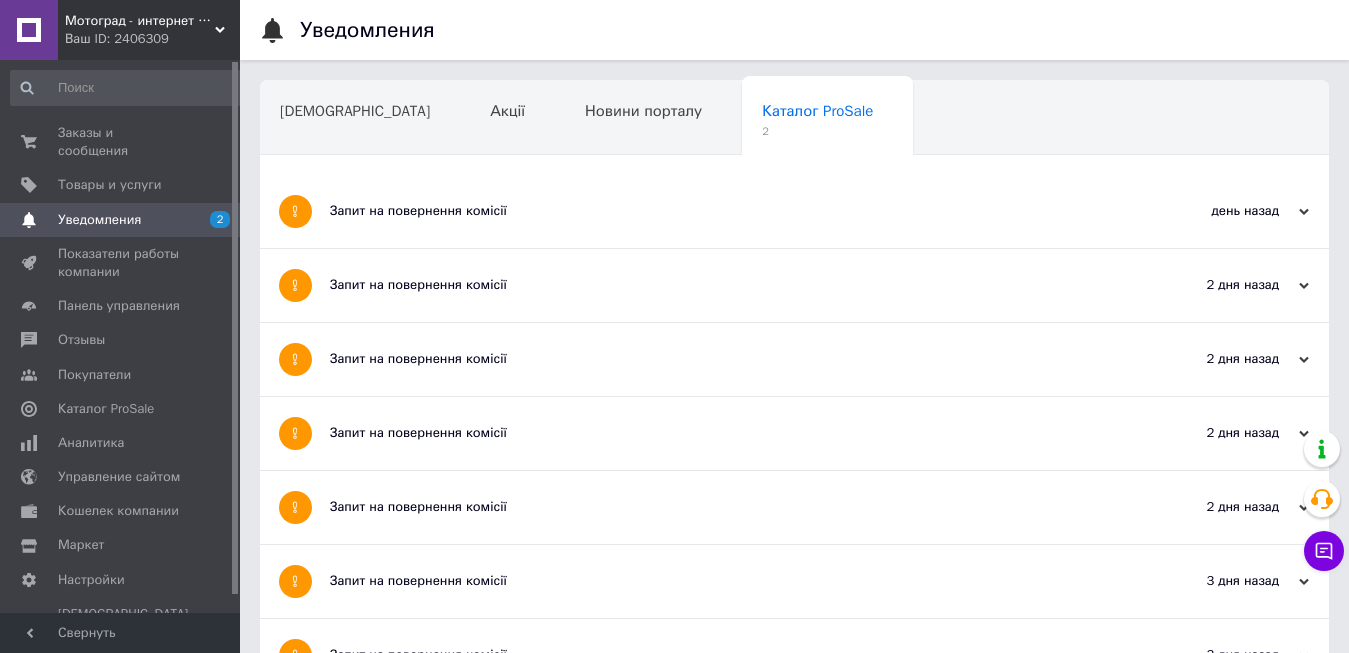 click on "Запит на повернення комісії" at bounding box center [719, 285] 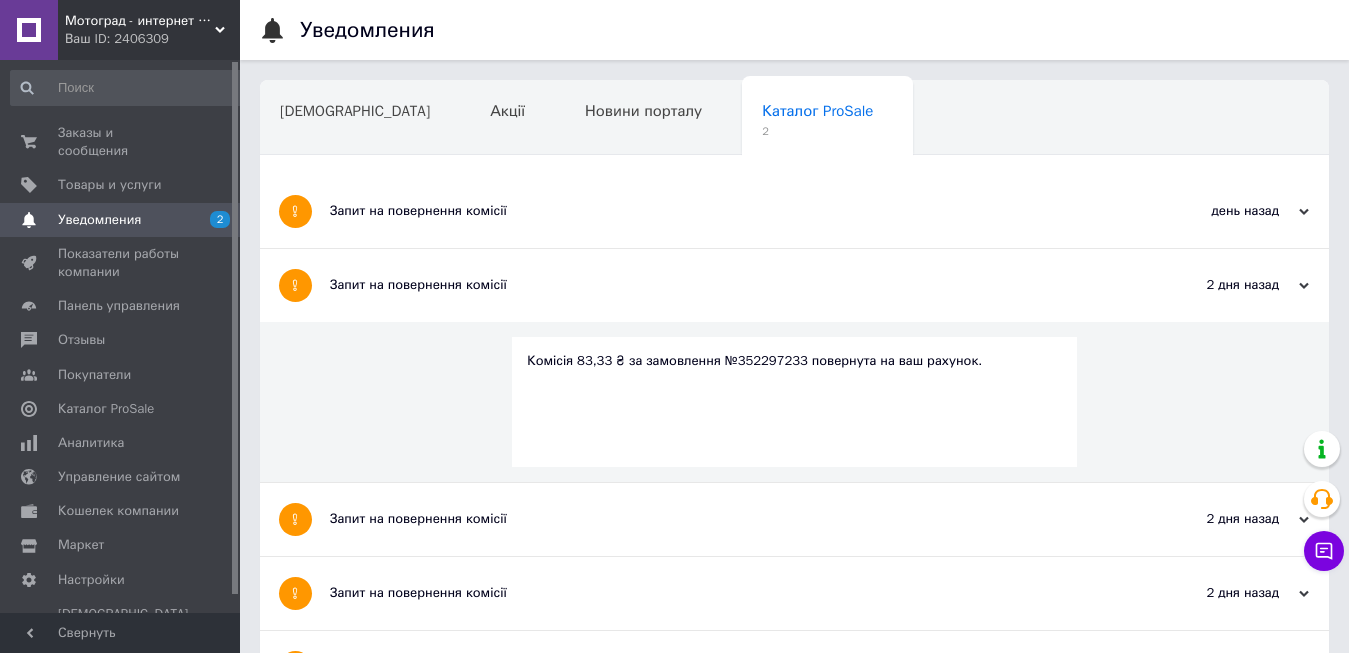 click on "Запит на повернення комісії" at bounding box center (719, 211) 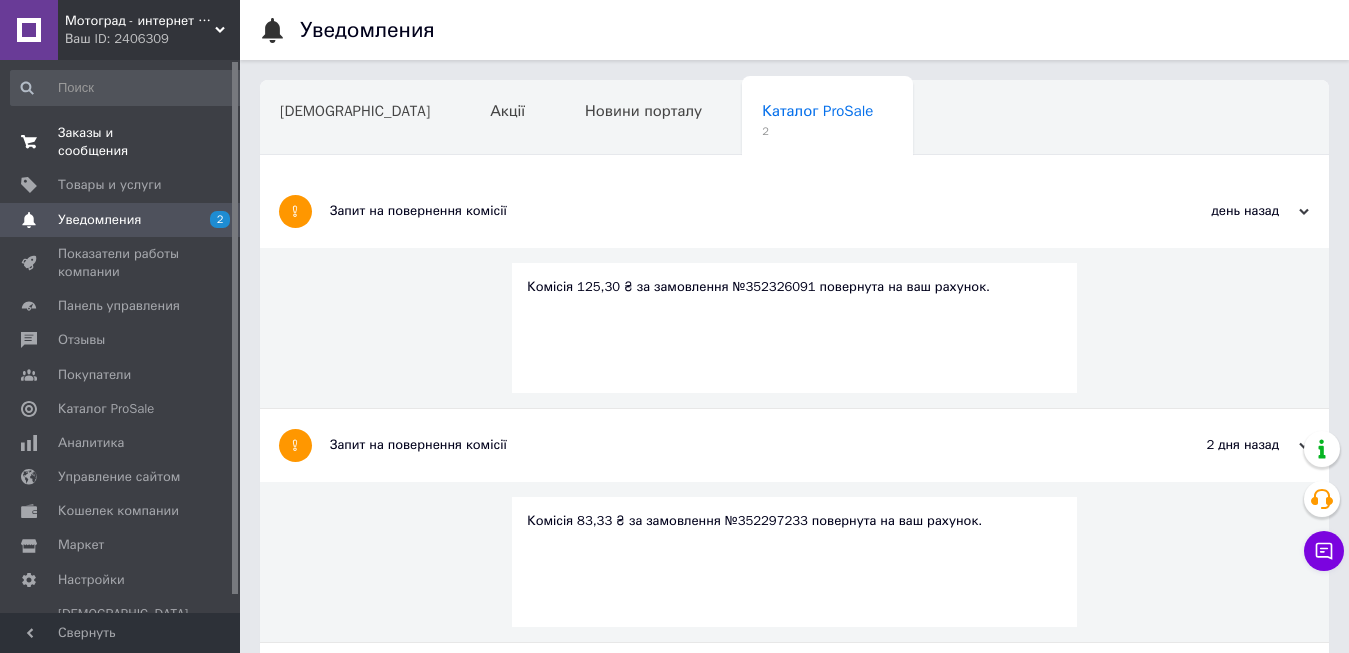 click on "Заказы и сообщения" at bounding box center [121, 142] 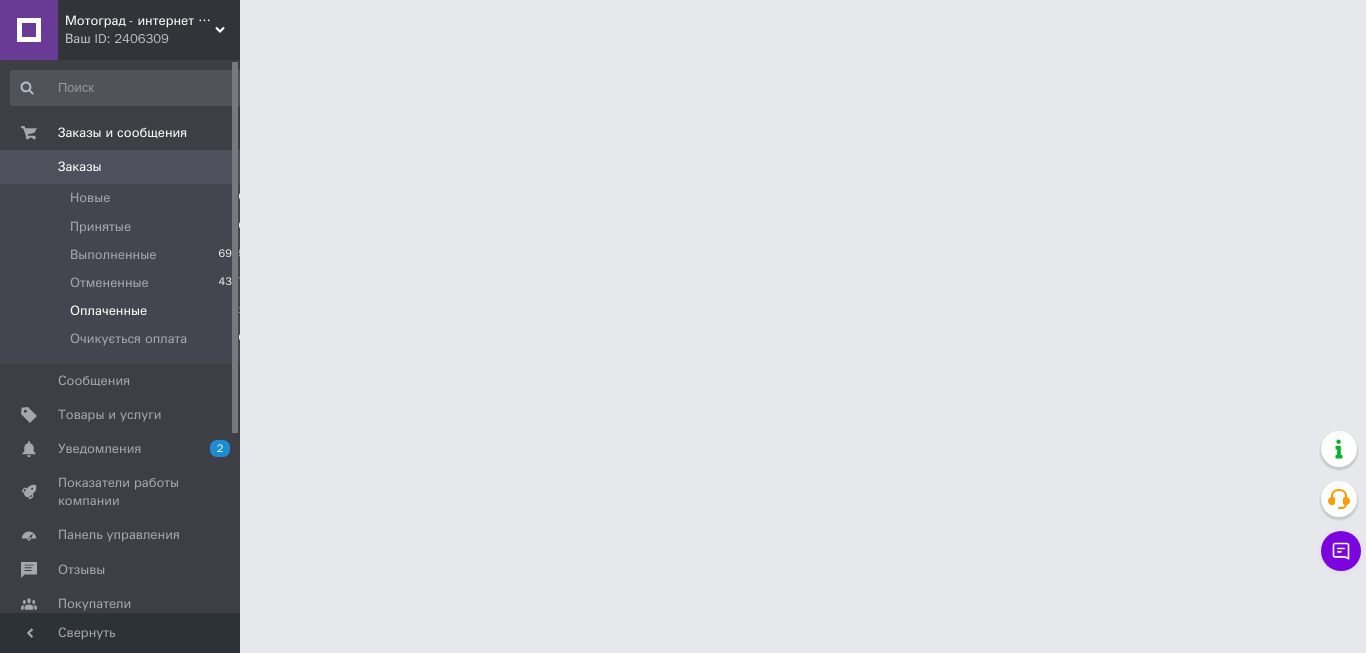 click on "Оплаченные" at bounding box center [108, 311] 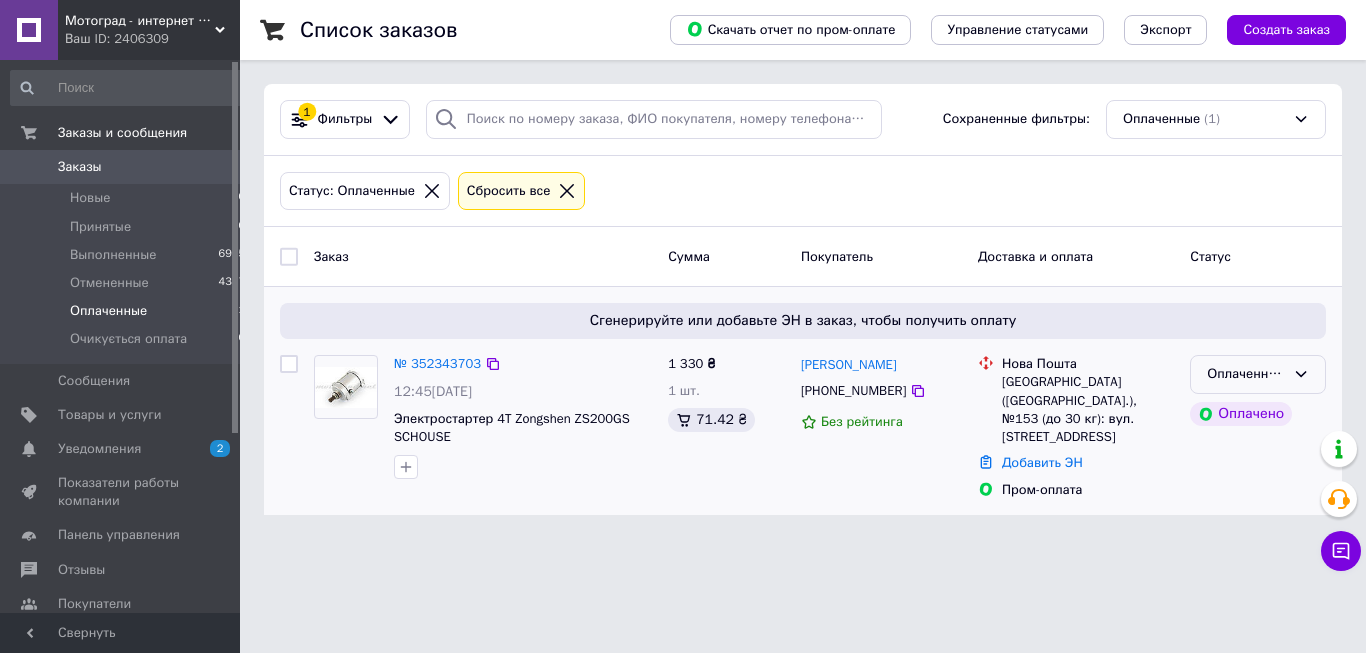 click on "Оплаченный" at bounding box center (1246, 374) 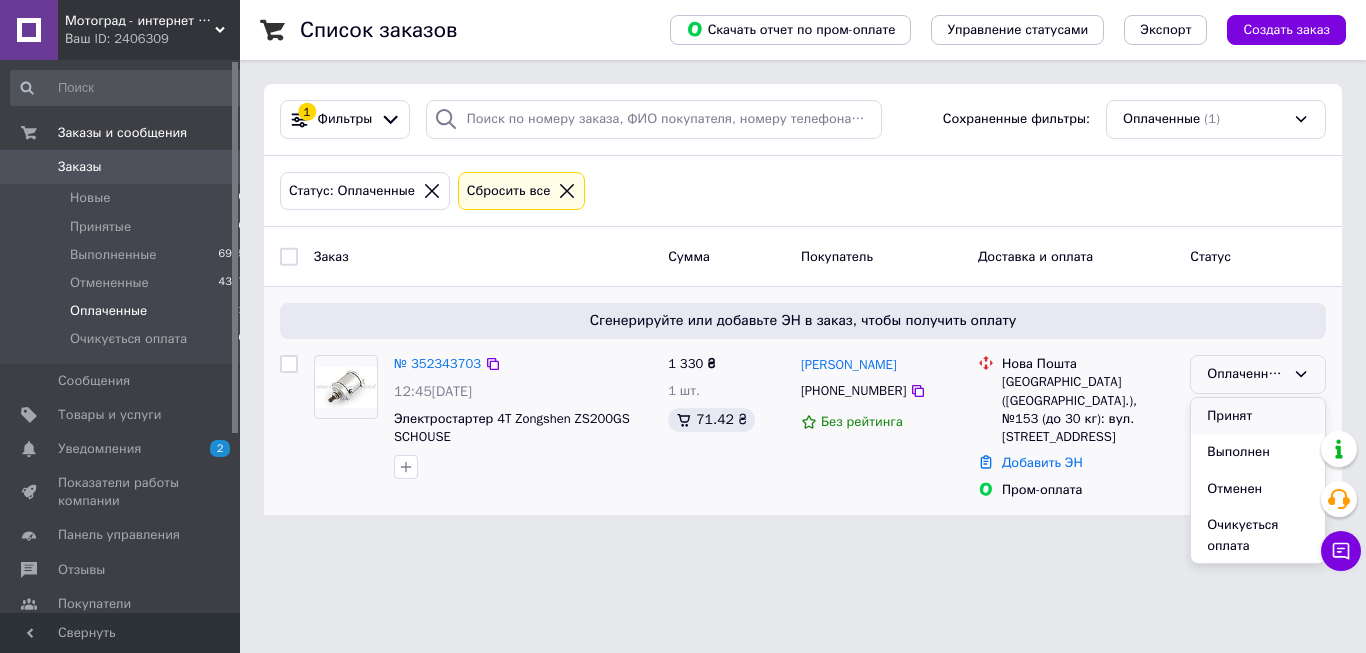 click on "Принят" at bounding box center (1258, 416) 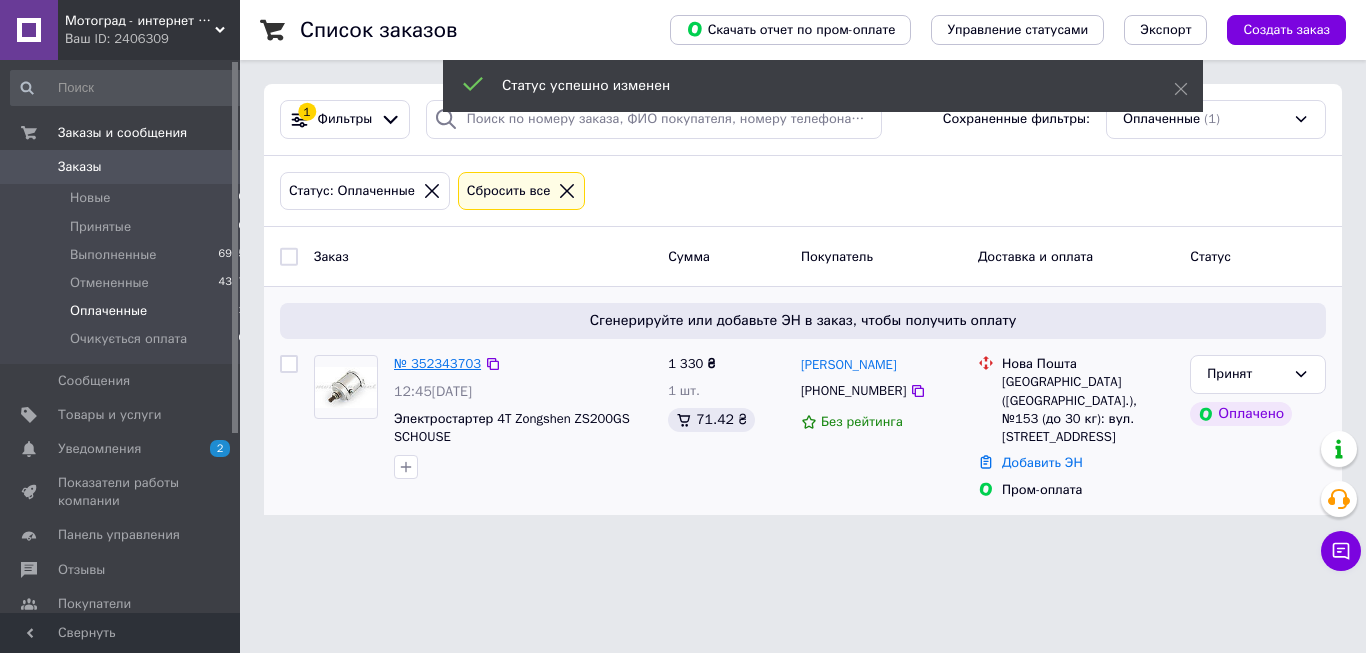 click on "№ 352343703" at bounding box center [437, 363] 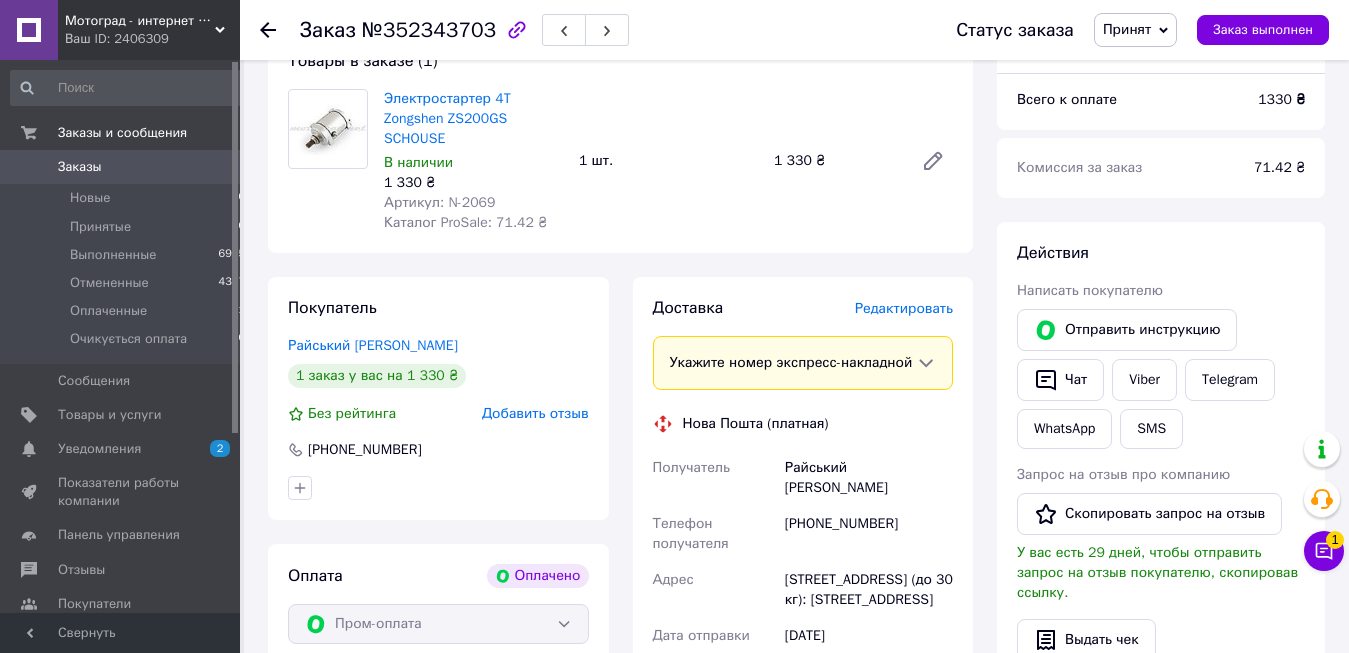 scroll, scrollTop: 408, scrollLeft: 0, axis: vertical 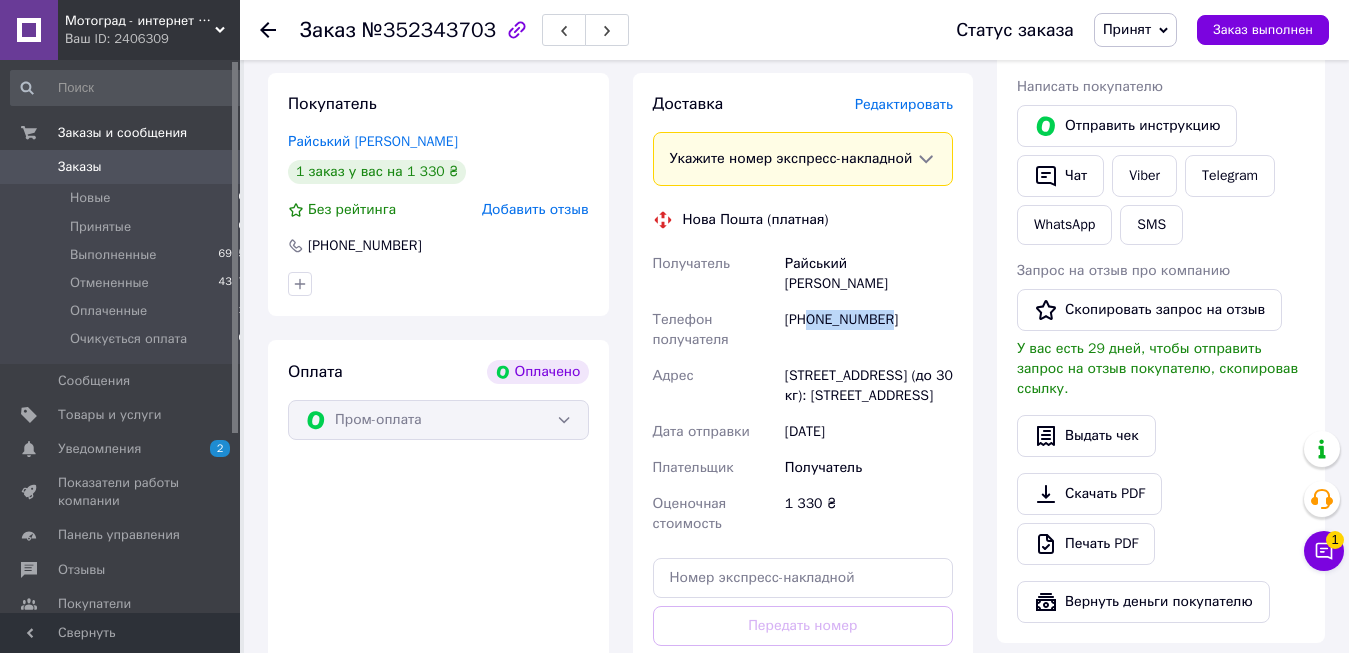 drag, startPoint x: 889, startPoint y: 329, endPoint x: 807, endPoint y: 325, distance: 82.0975 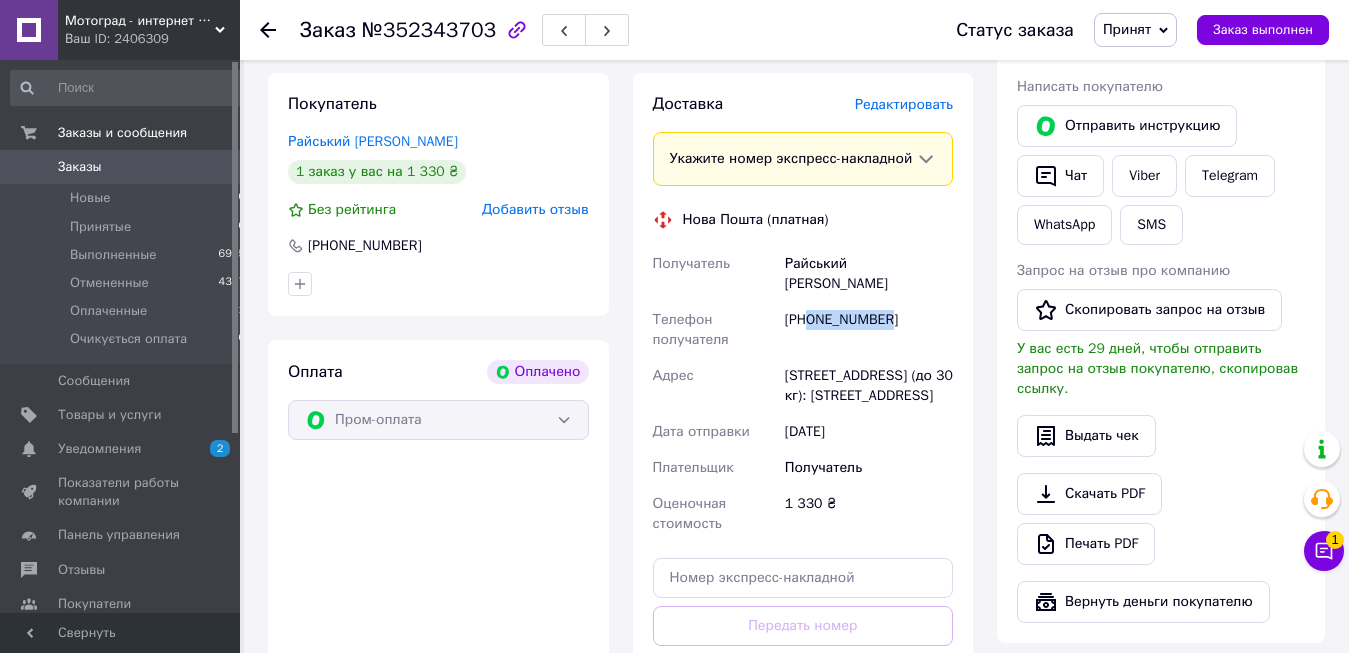click on "+380936914994" at bounding box center [869, 330] 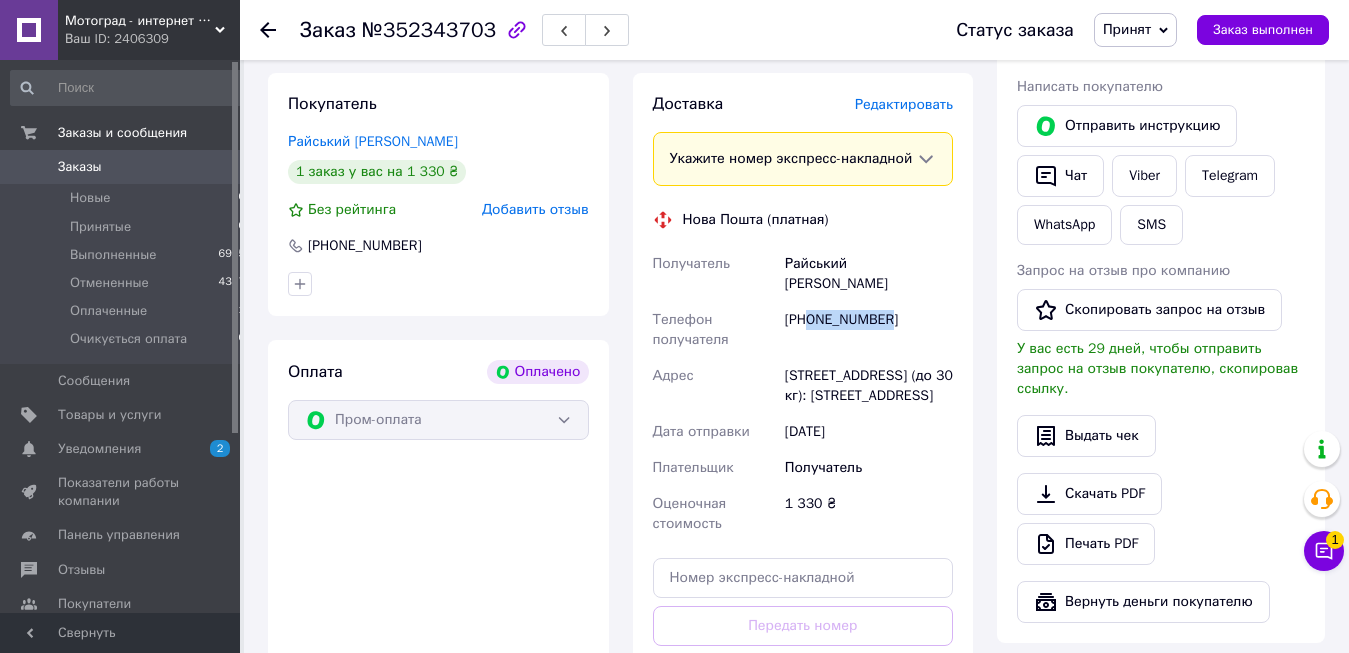 copy on "0936914994" 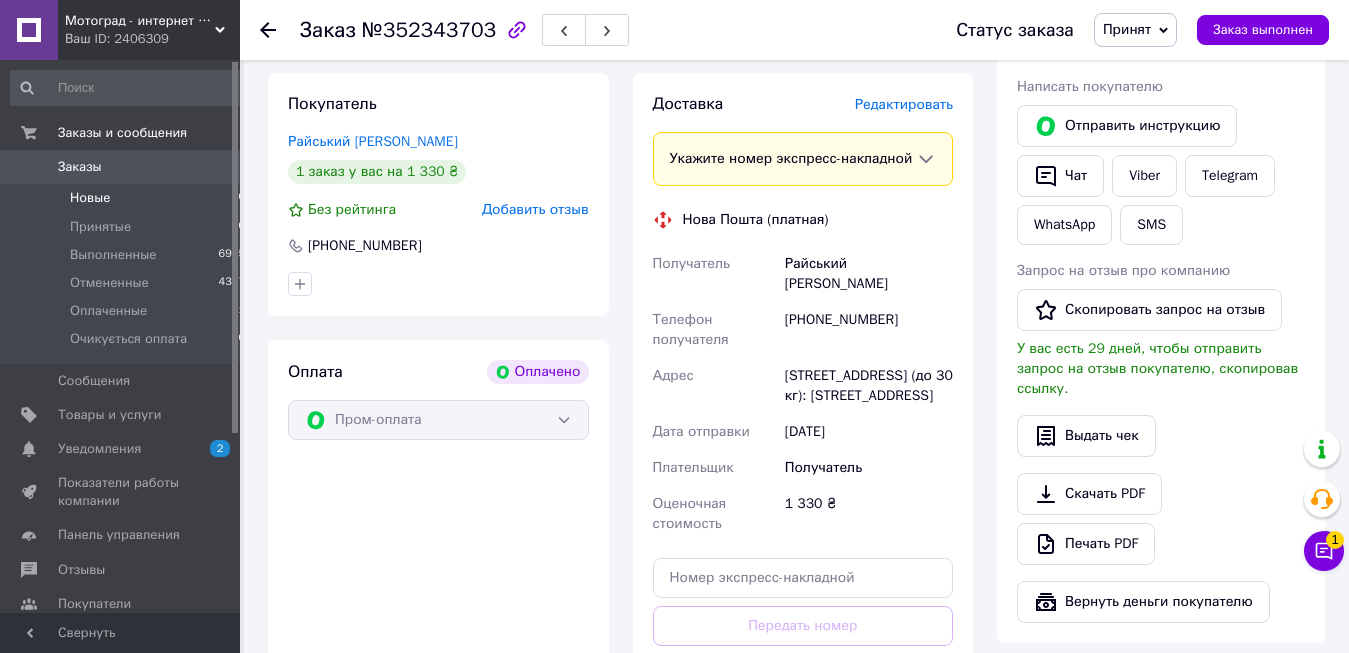 click on "Новые" at bounding box center (90, 198) 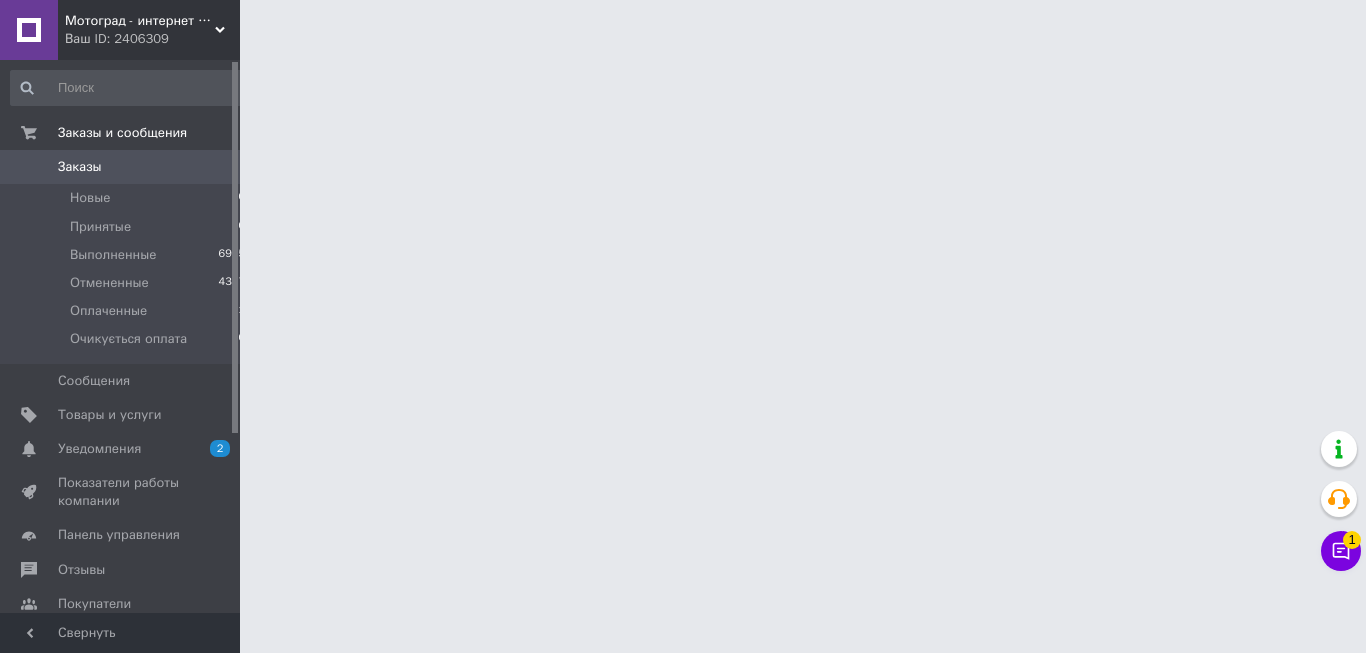 click on "Заказы" at bounding box center (80, 167) 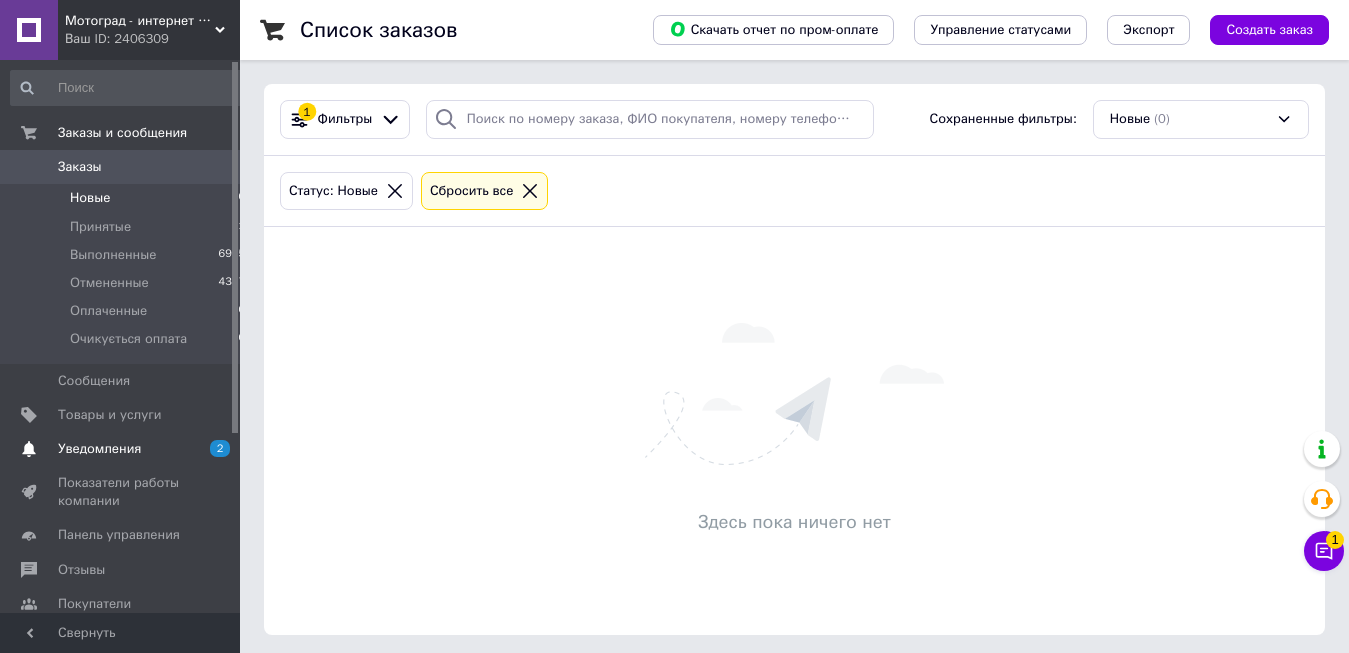 click on "Уведомления" at bounding box center (99, 449) 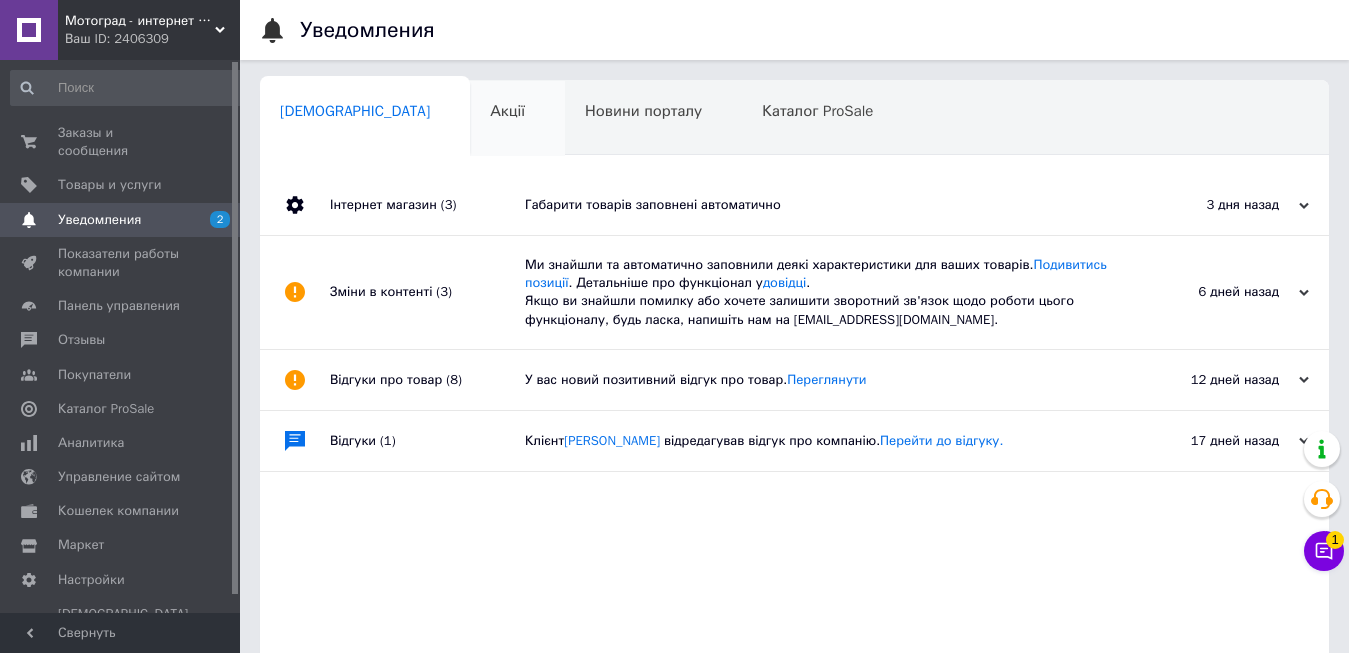 click on "Акції" at bounding box center (507, 111) 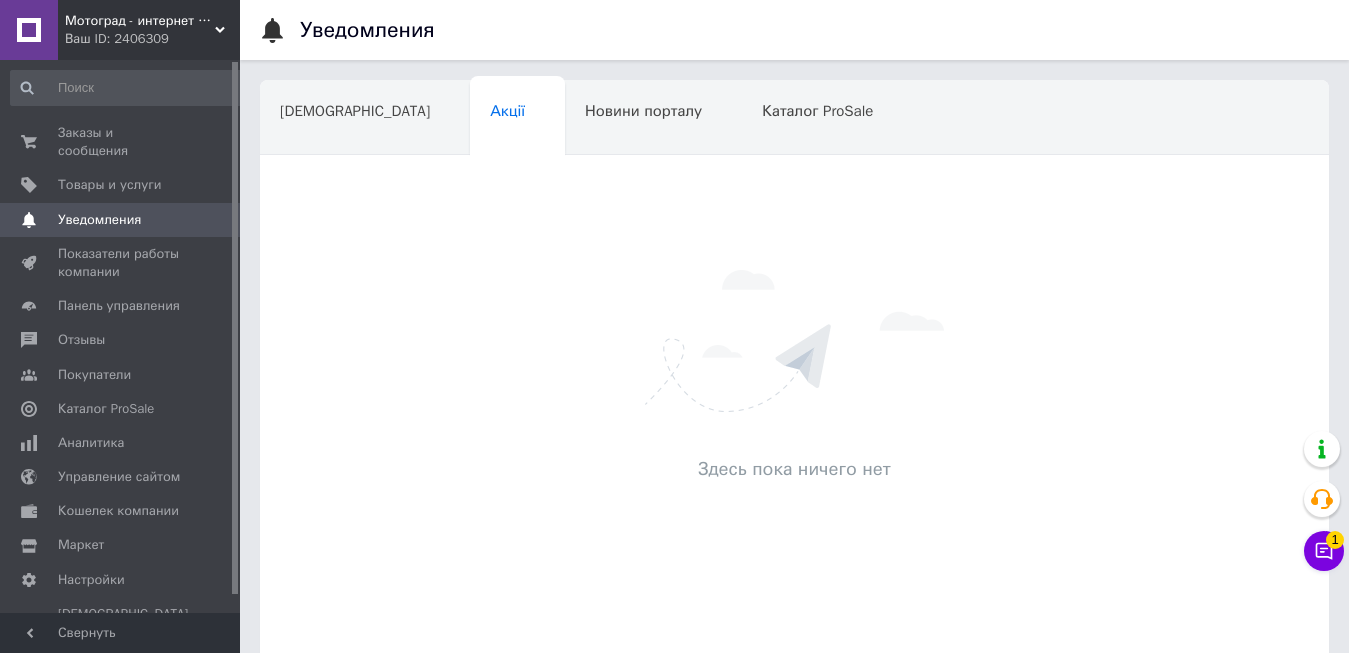 click on "Новини порталу" at bounding box center (653, 119) 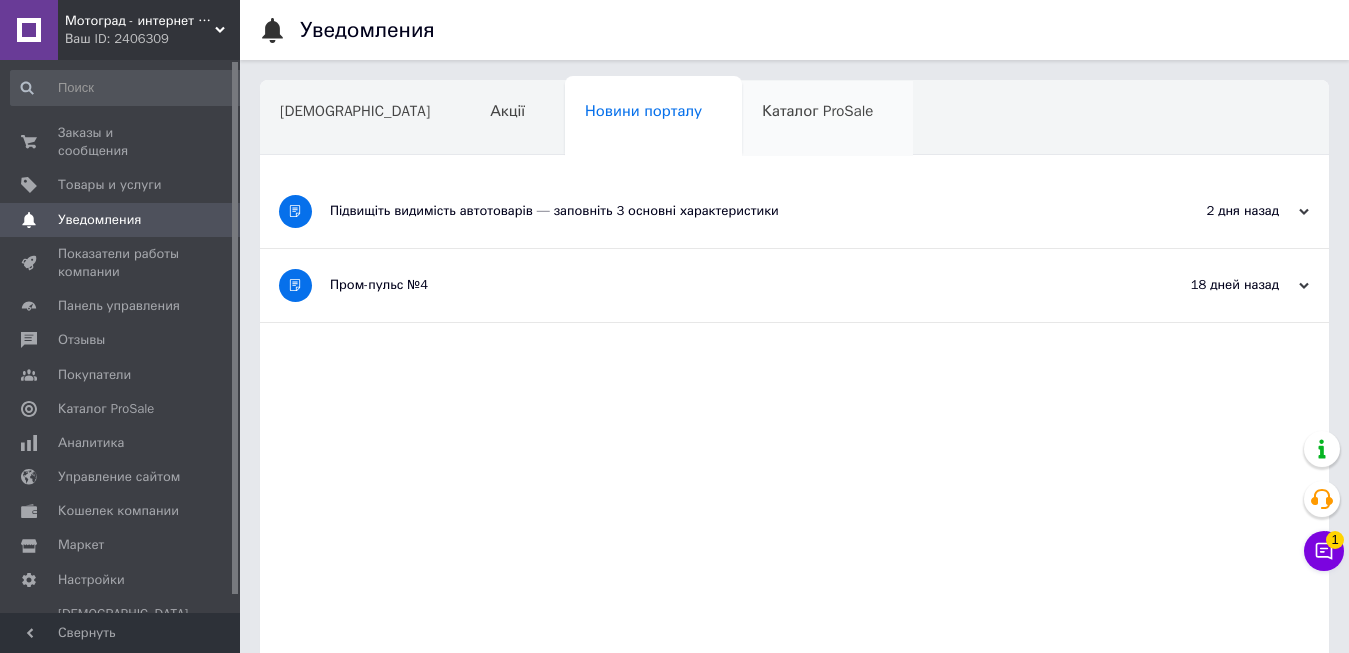 click on "Каталог ProSale" at bounding box center [827, 119] 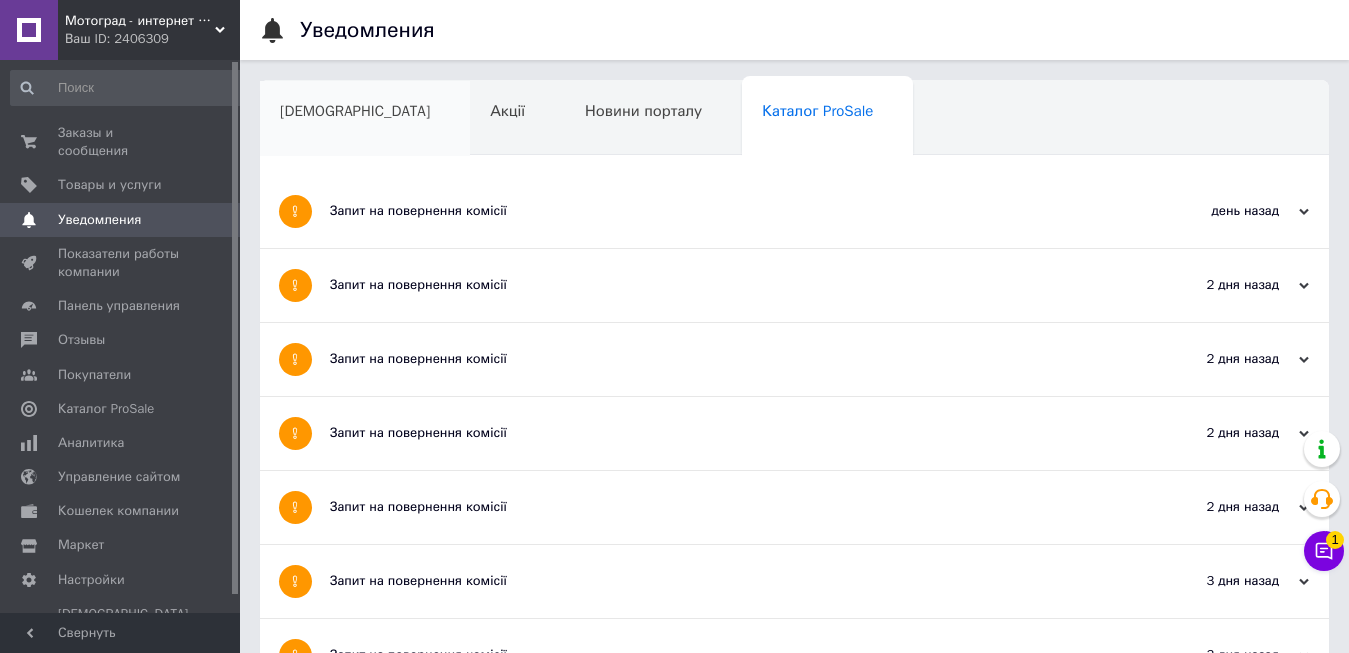 click on "Сповіщення" at bounding box center [355, 111] 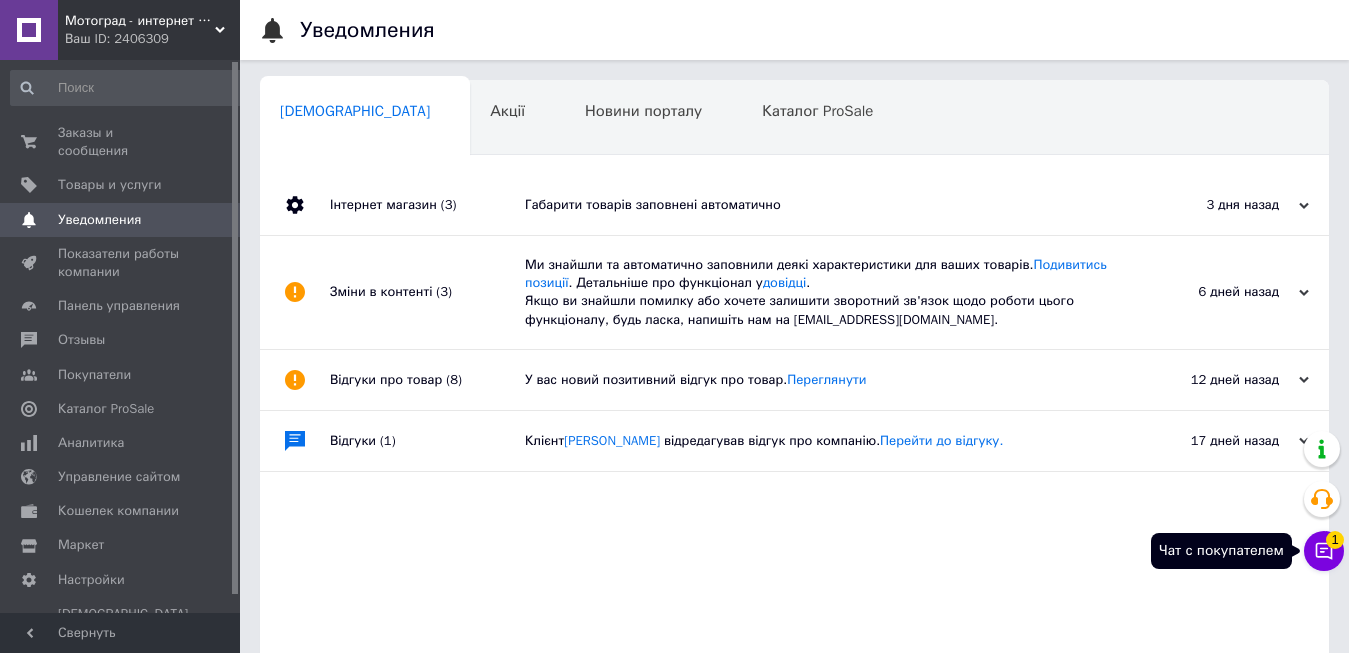 click 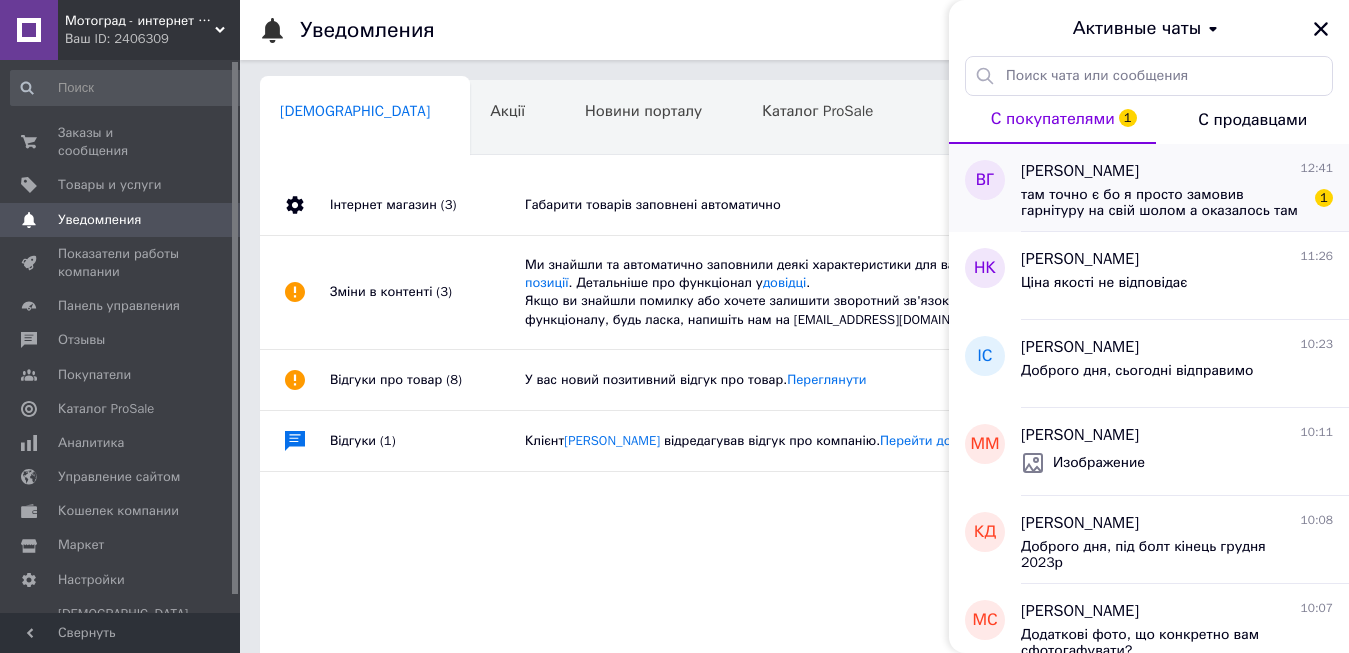 click on "там точно є бо я просто замовив гарнітуру на свій шолом а оказалось там немає місця для неї" at bounding box center [1163, 203] 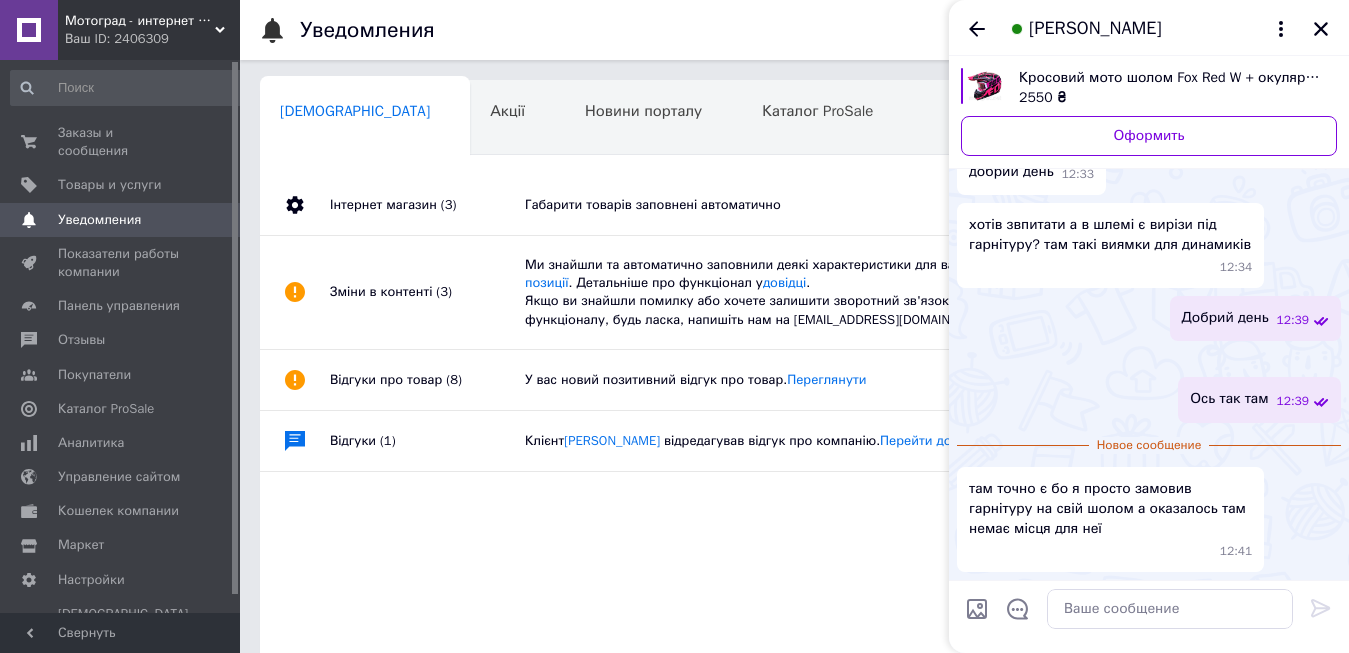 scroll, scrollTop: 359, scrollLeft: 0, axis: vertical 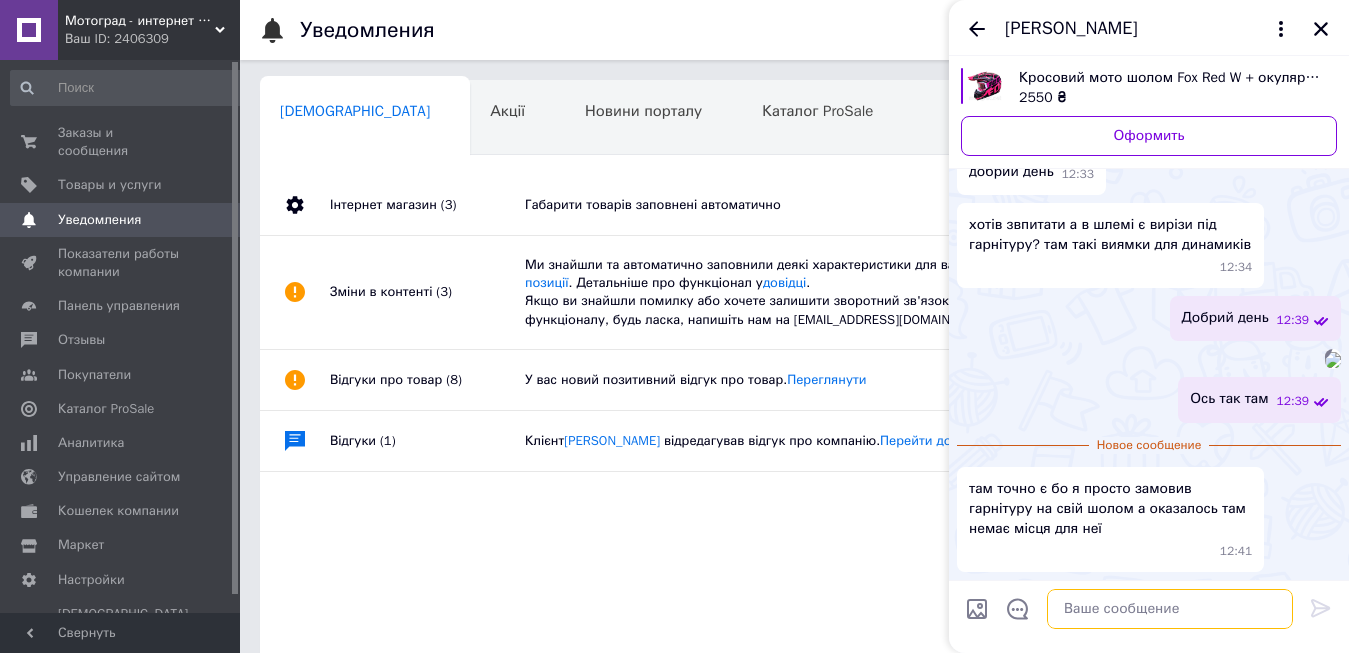 click at bounding box center [1170, 609] 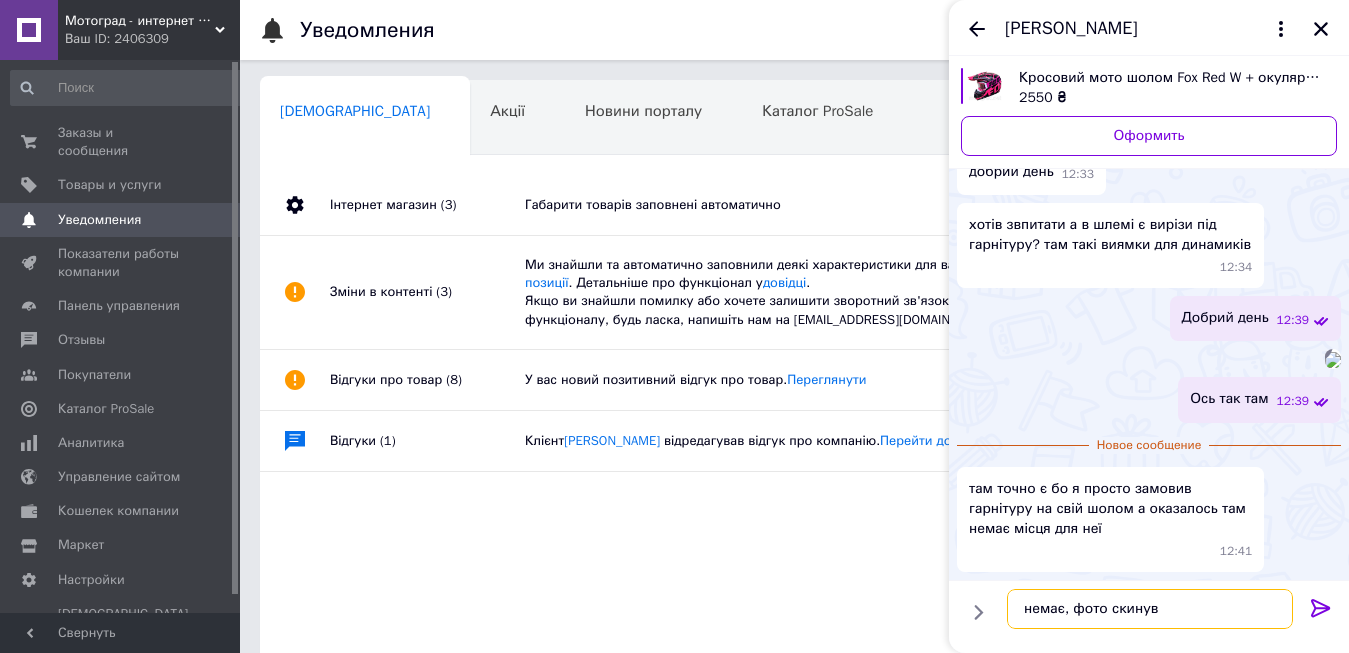 type on "немає, фото скинув" 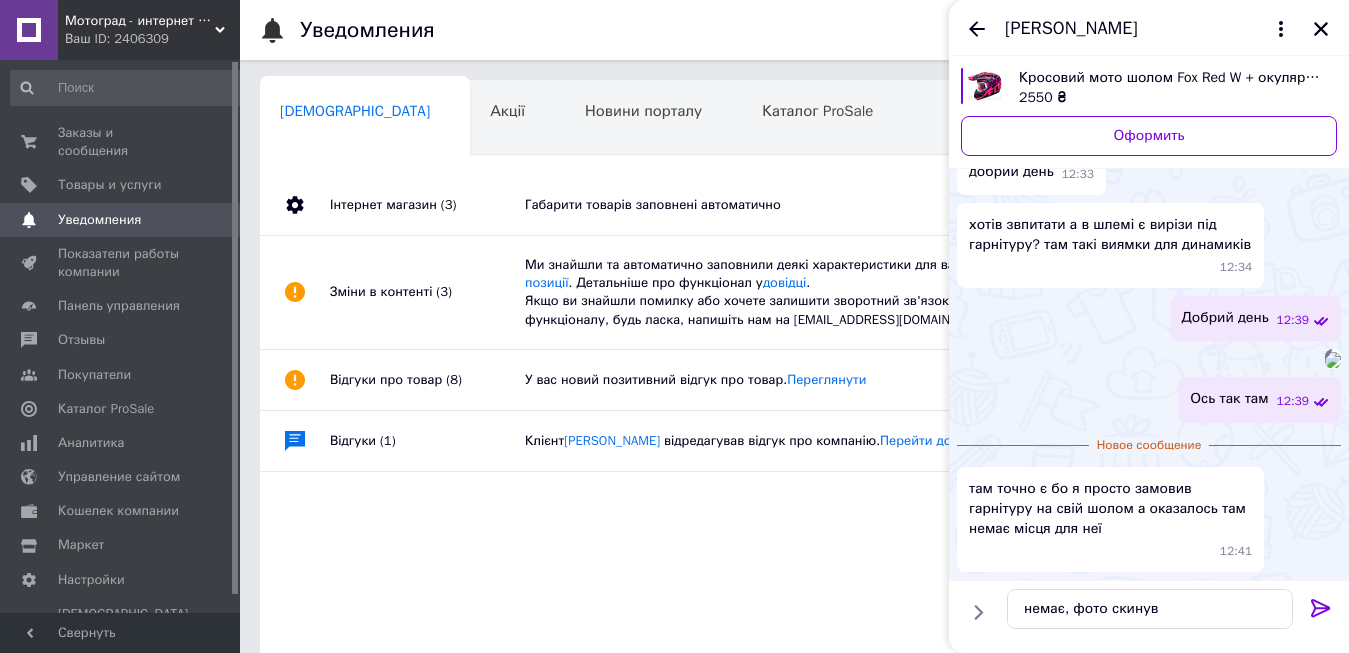 click 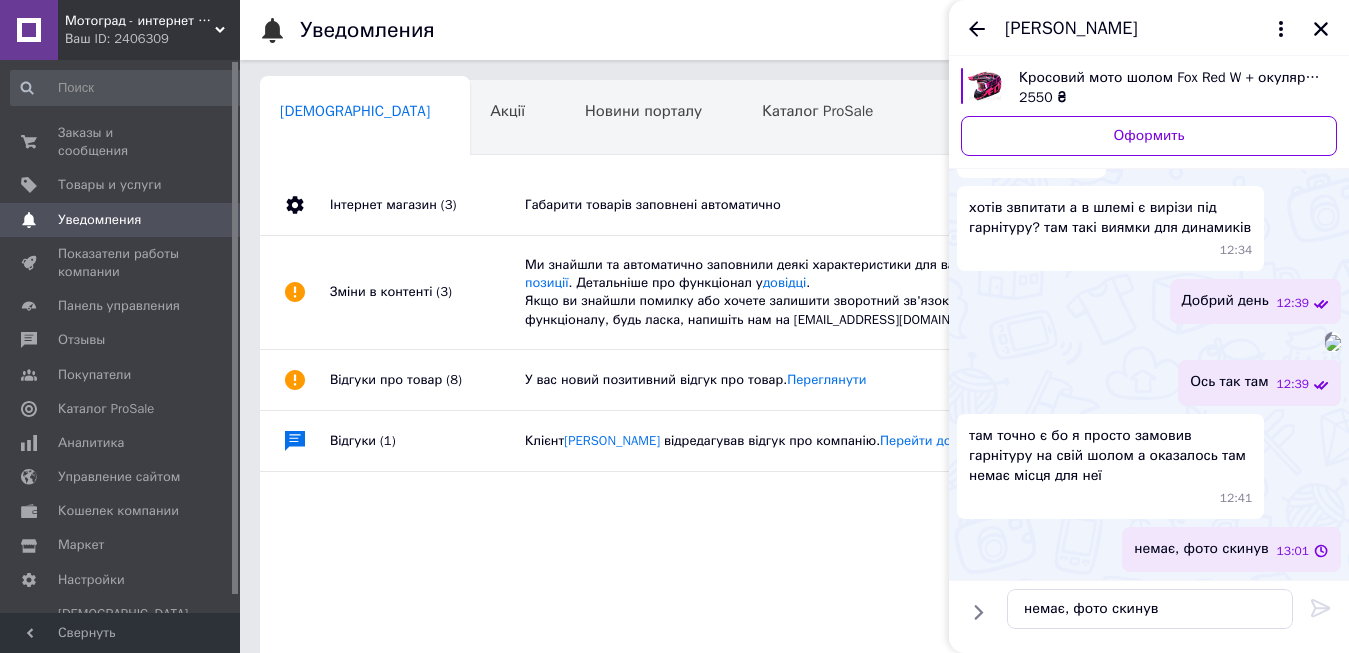 type 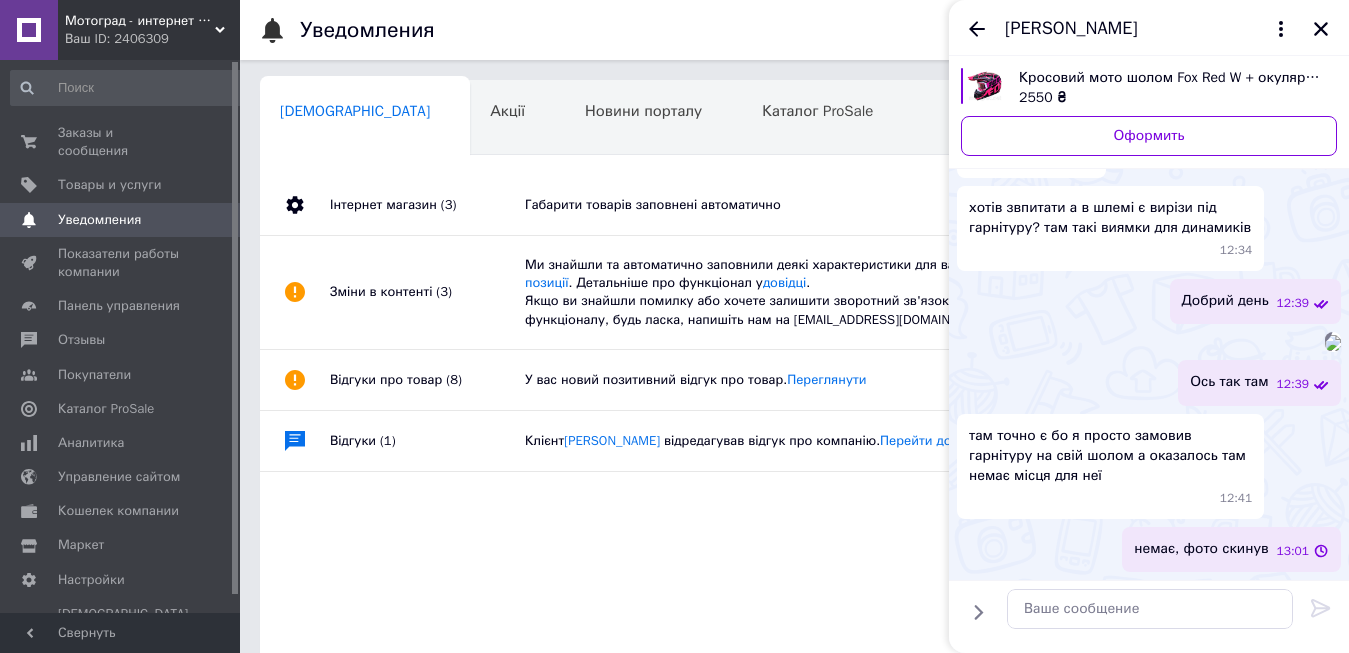 scroll, scrollTop: 376, scrollLeft: 0, axis: vertical 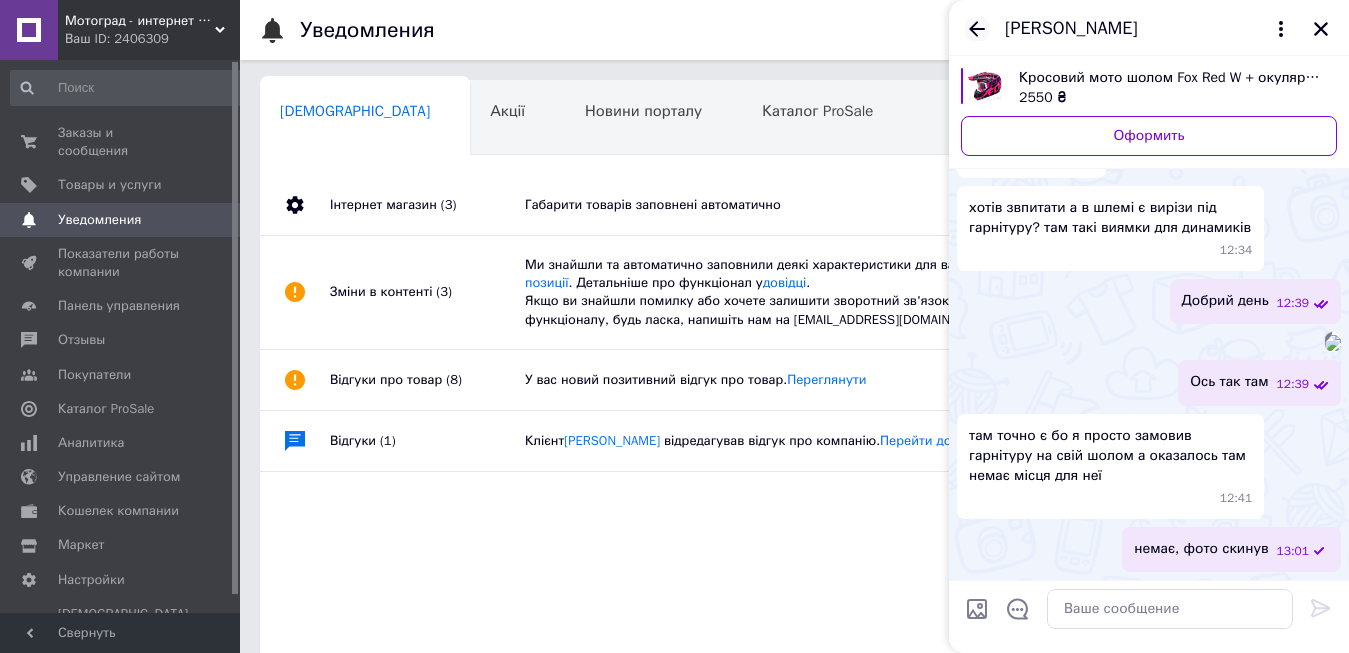 click 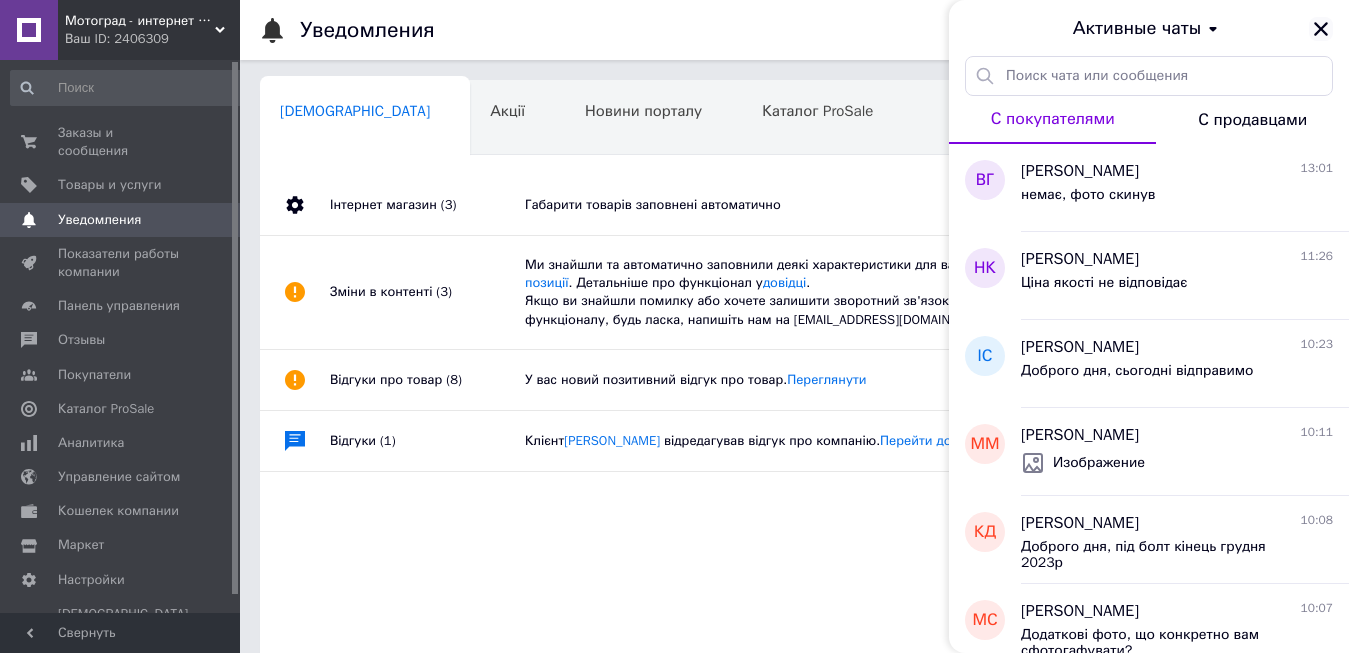 click 